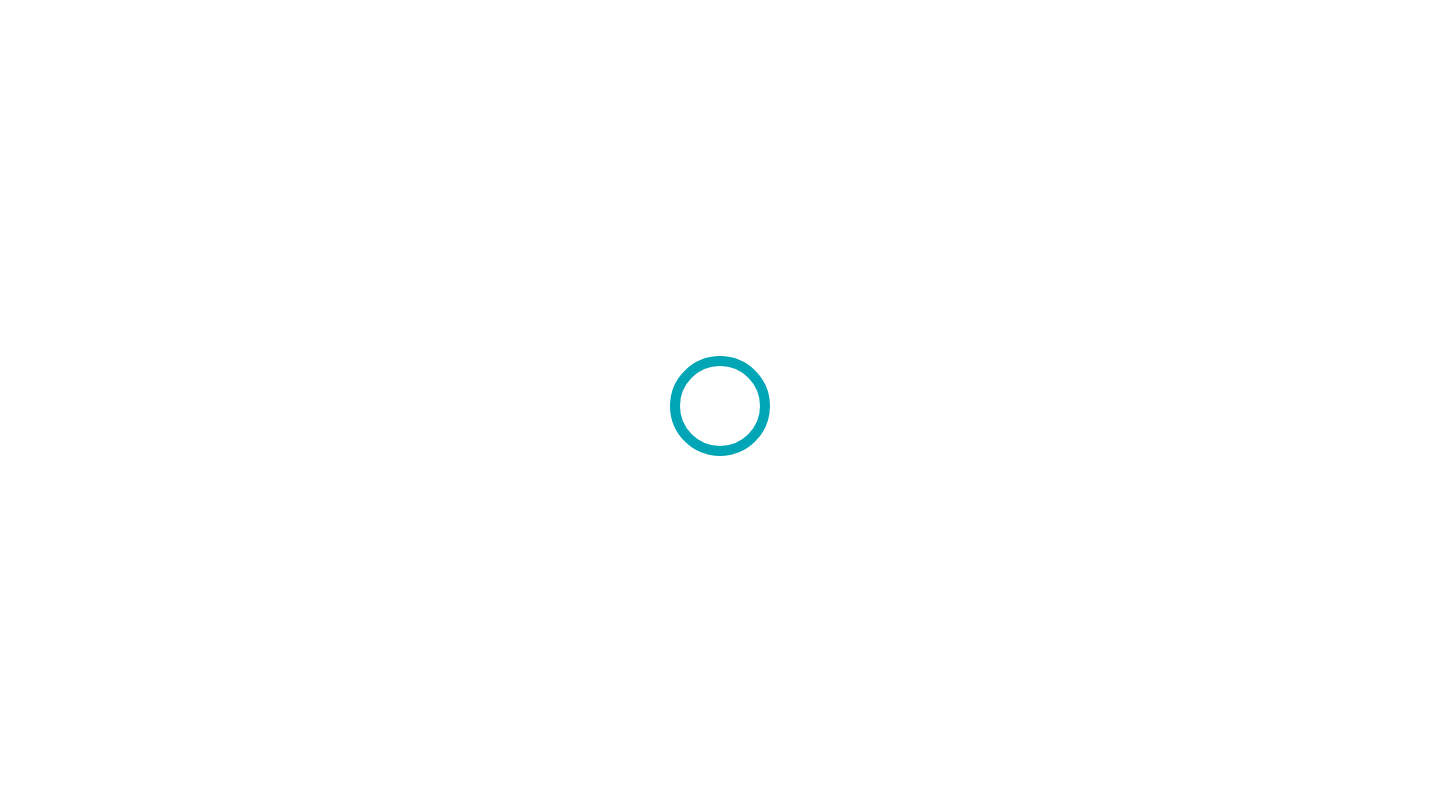scroll, scrollTop: 0, scrollLeft: 0, axis: both 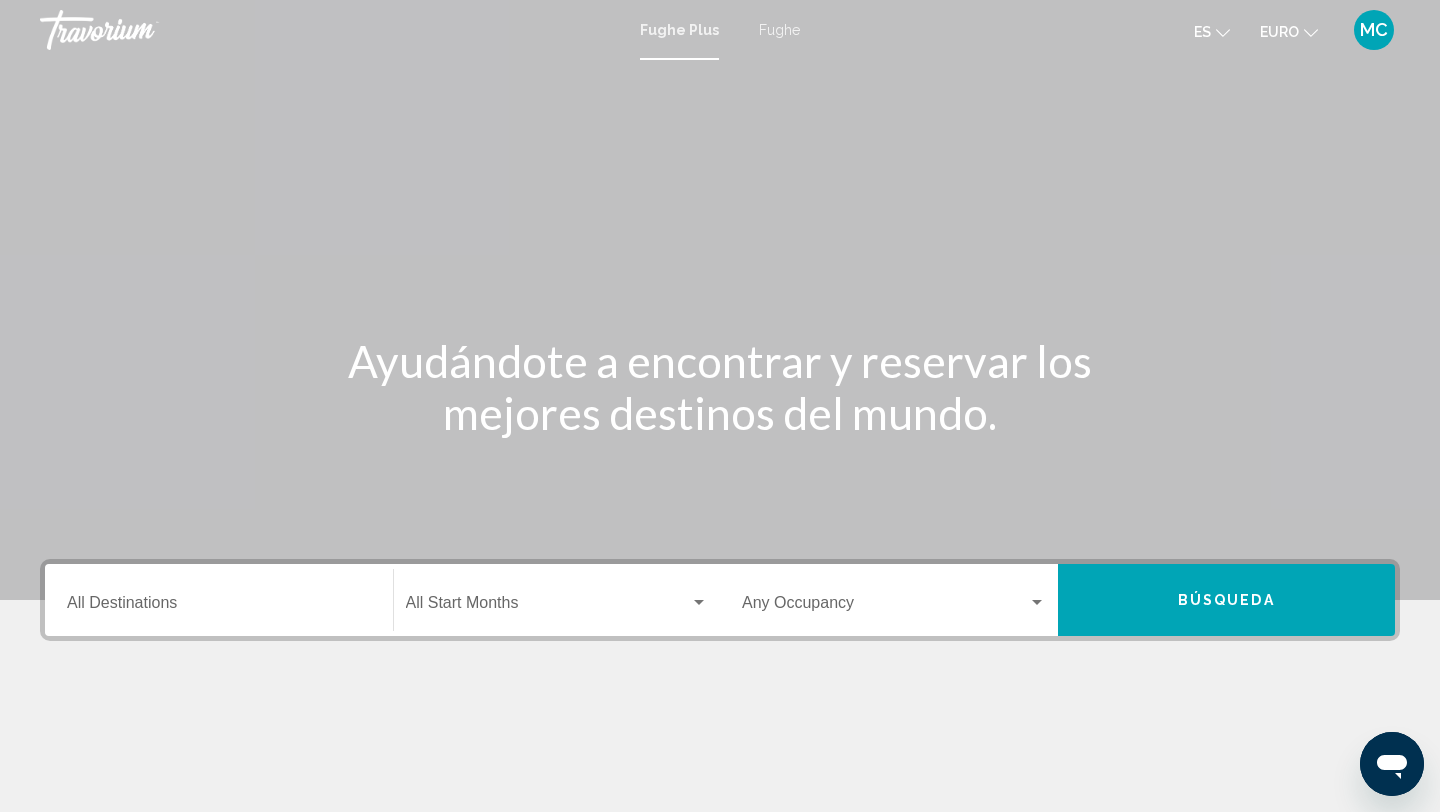 click on "Destination All Destinations" at bounding box center [219, 607] 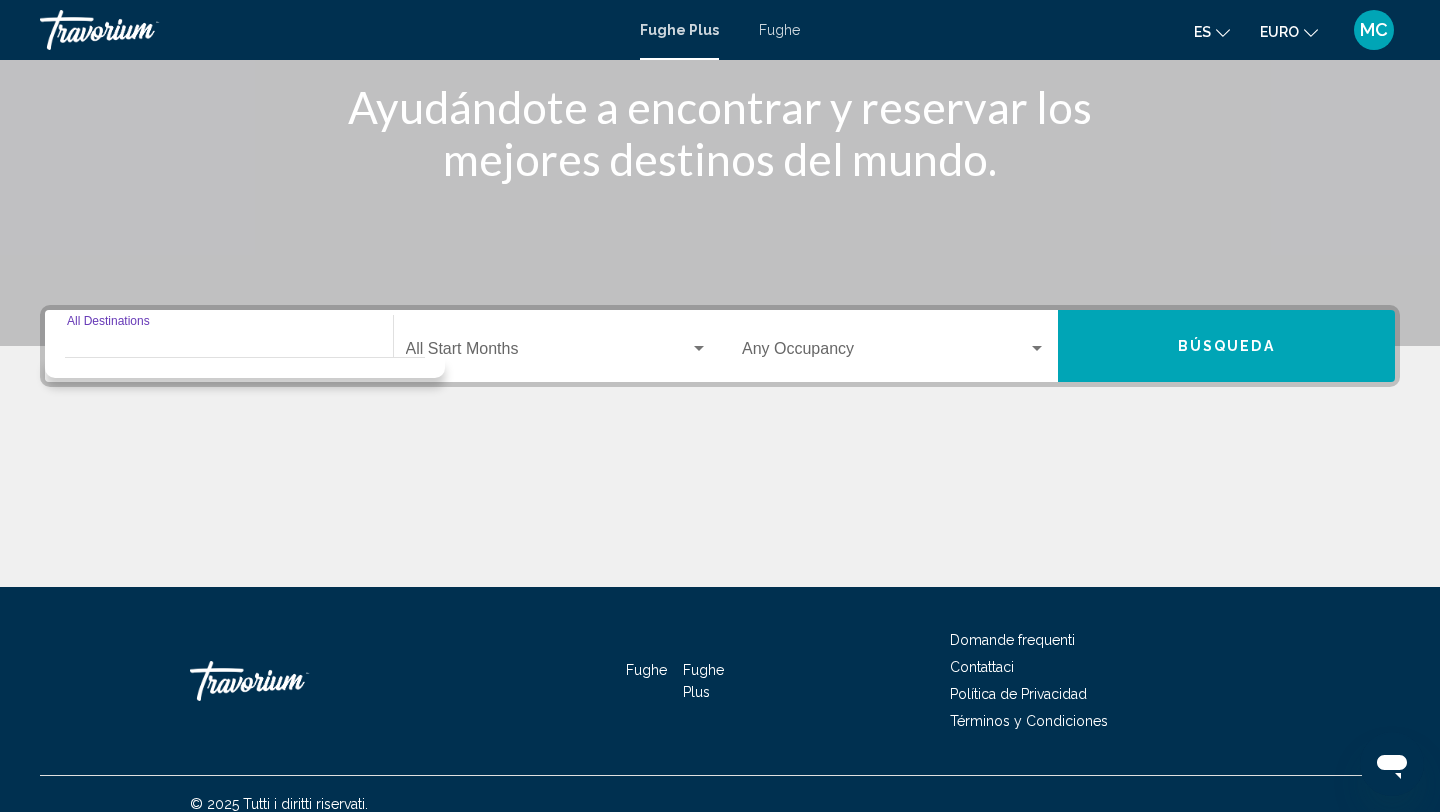 scroll, scrollTop: 274, scrollLeft: 0, axis: vertical 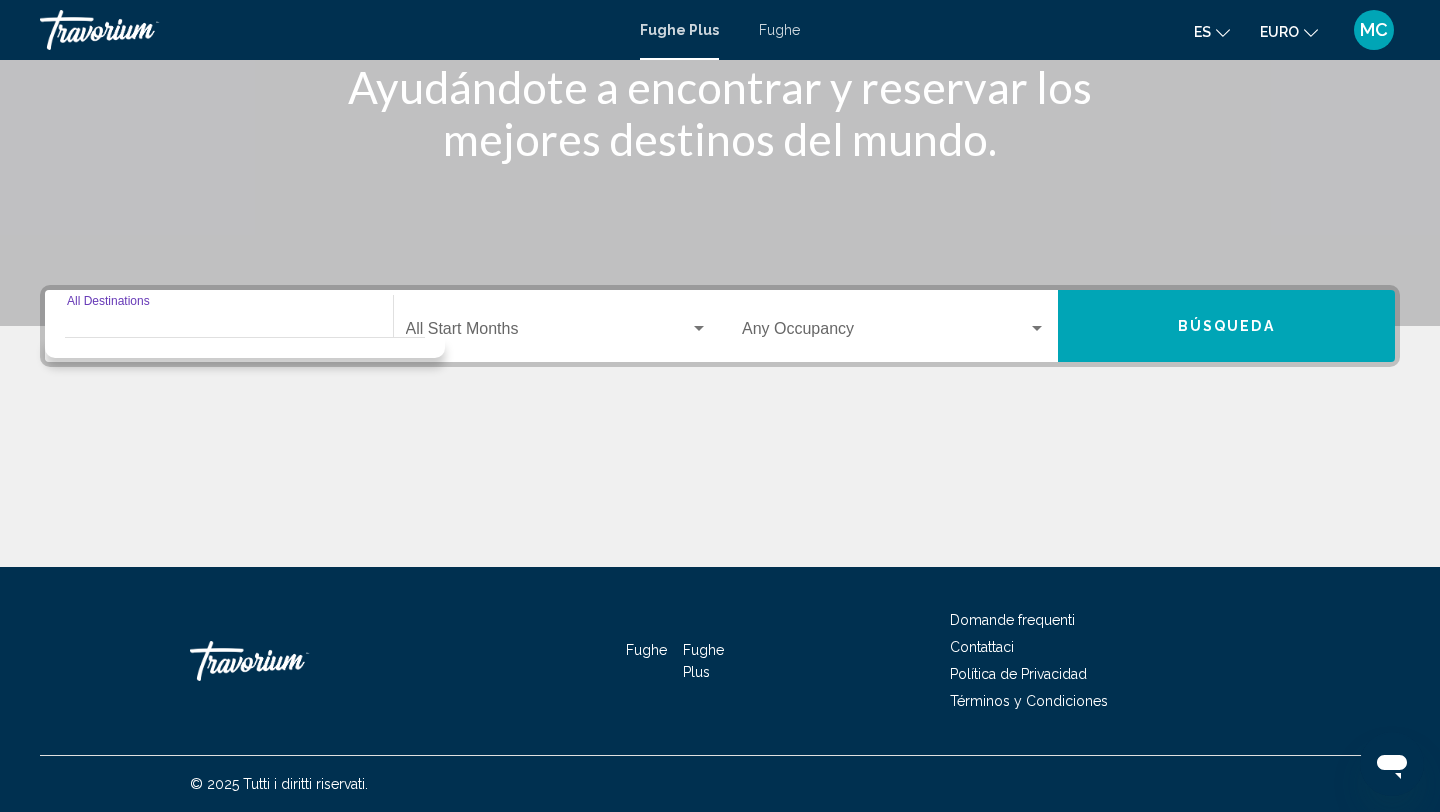 click on "Destination All Destinations" at bounding box center (219, 326) 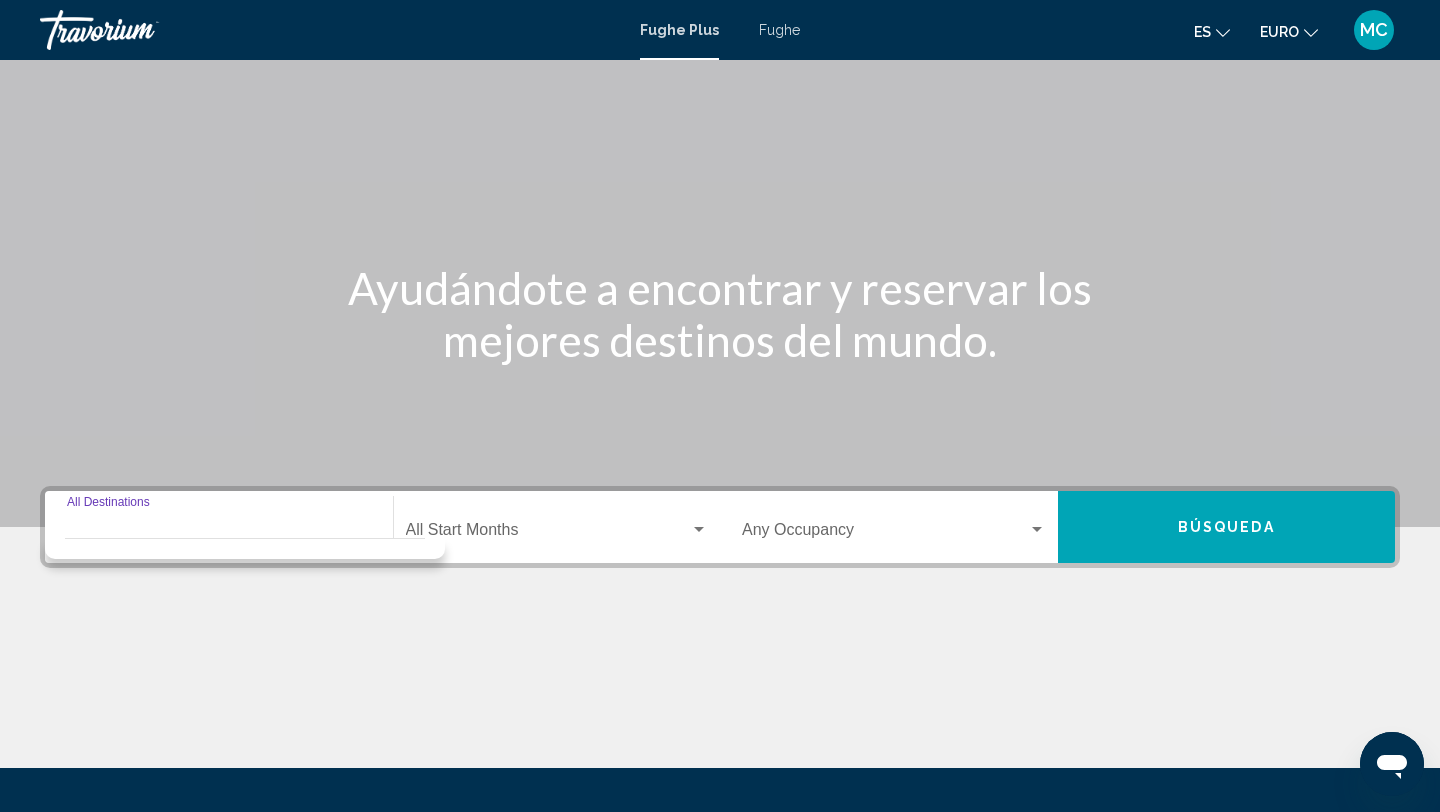 scroll, scrollTop: 56, scrollLeft: 0, axis: vertical 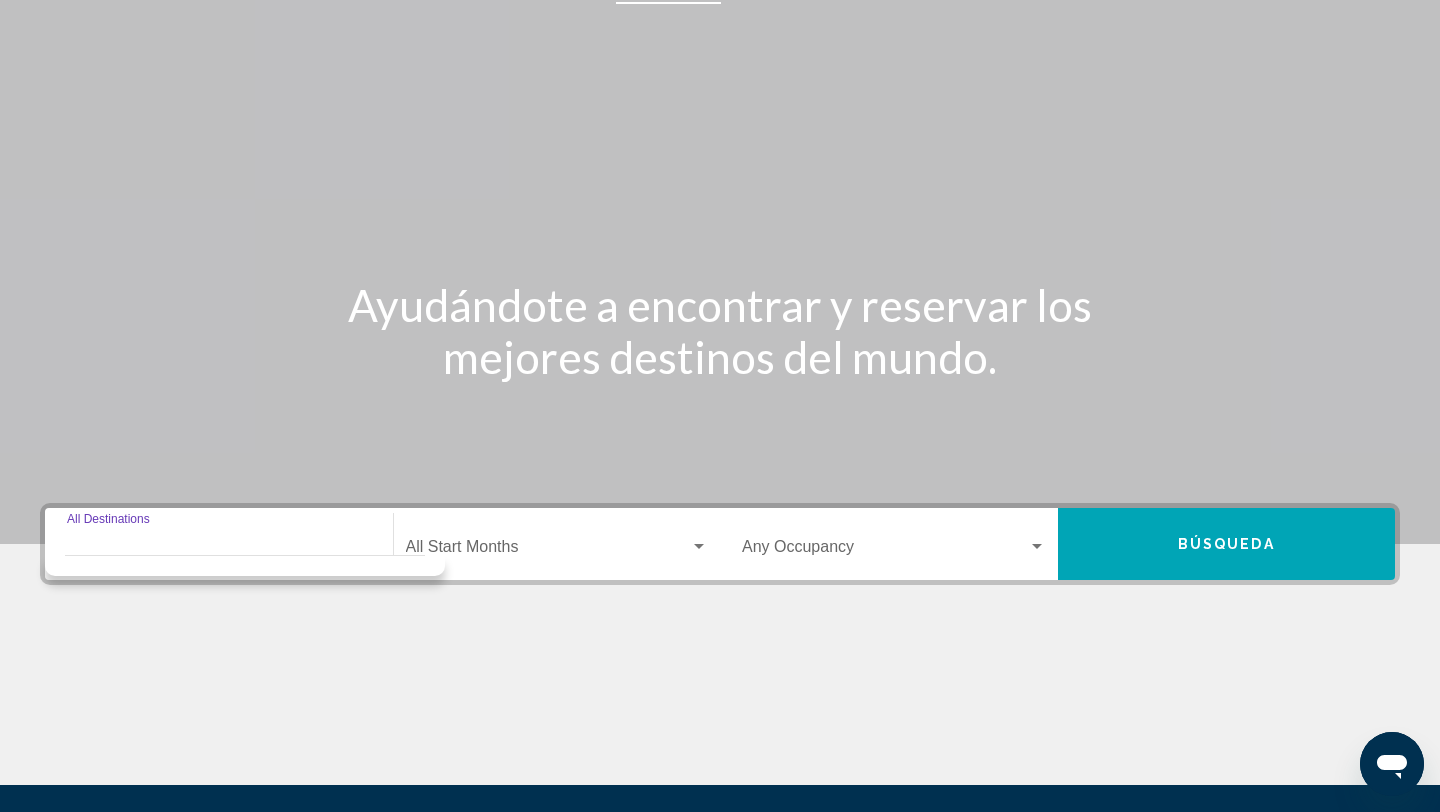 click on "Destination All Destinations" at bounding box center [219, 551] 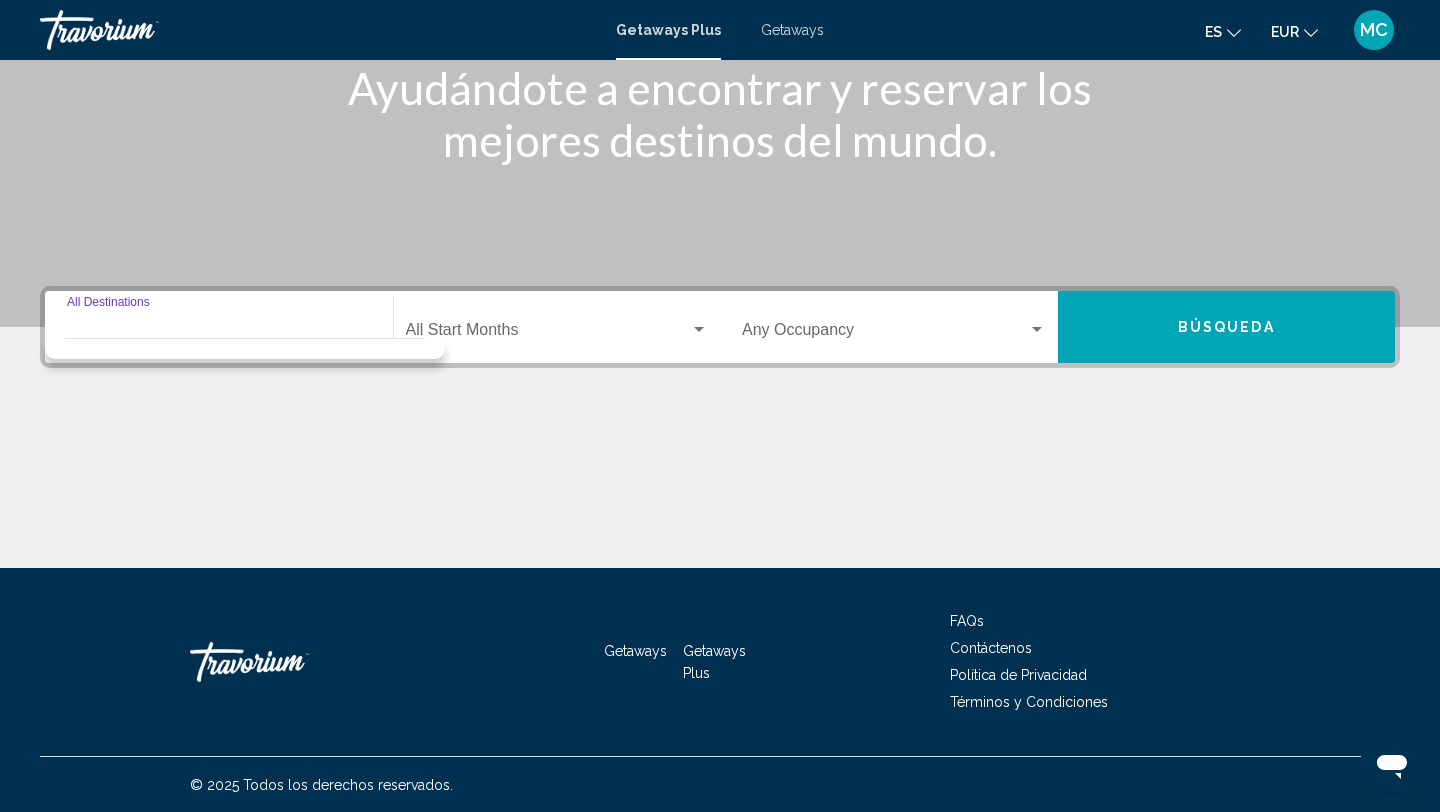 scroll, scrollTop: 274, scrollLeft: 0, axis: vertical 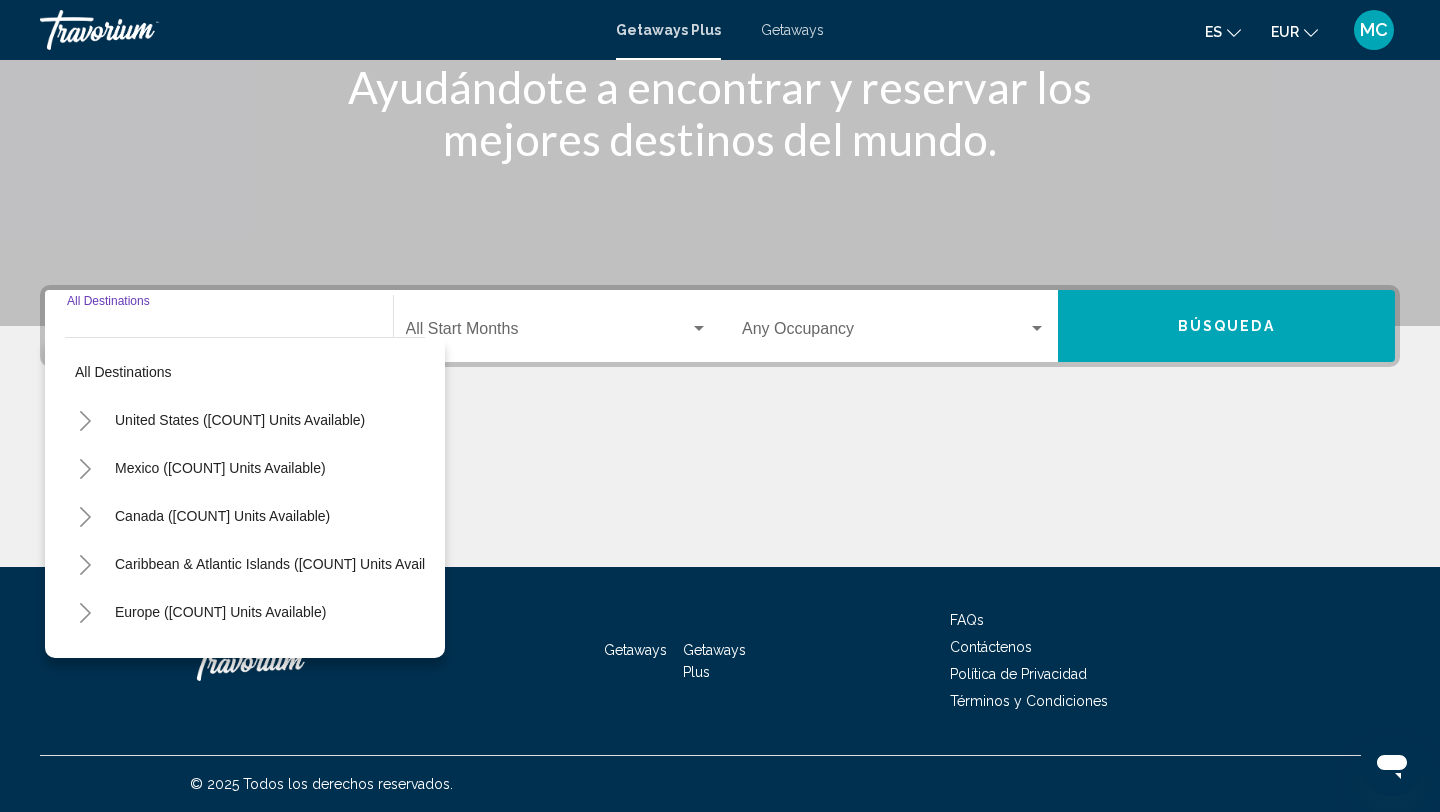 click on "Destination All Destinations" at bounding box center (219, 333) 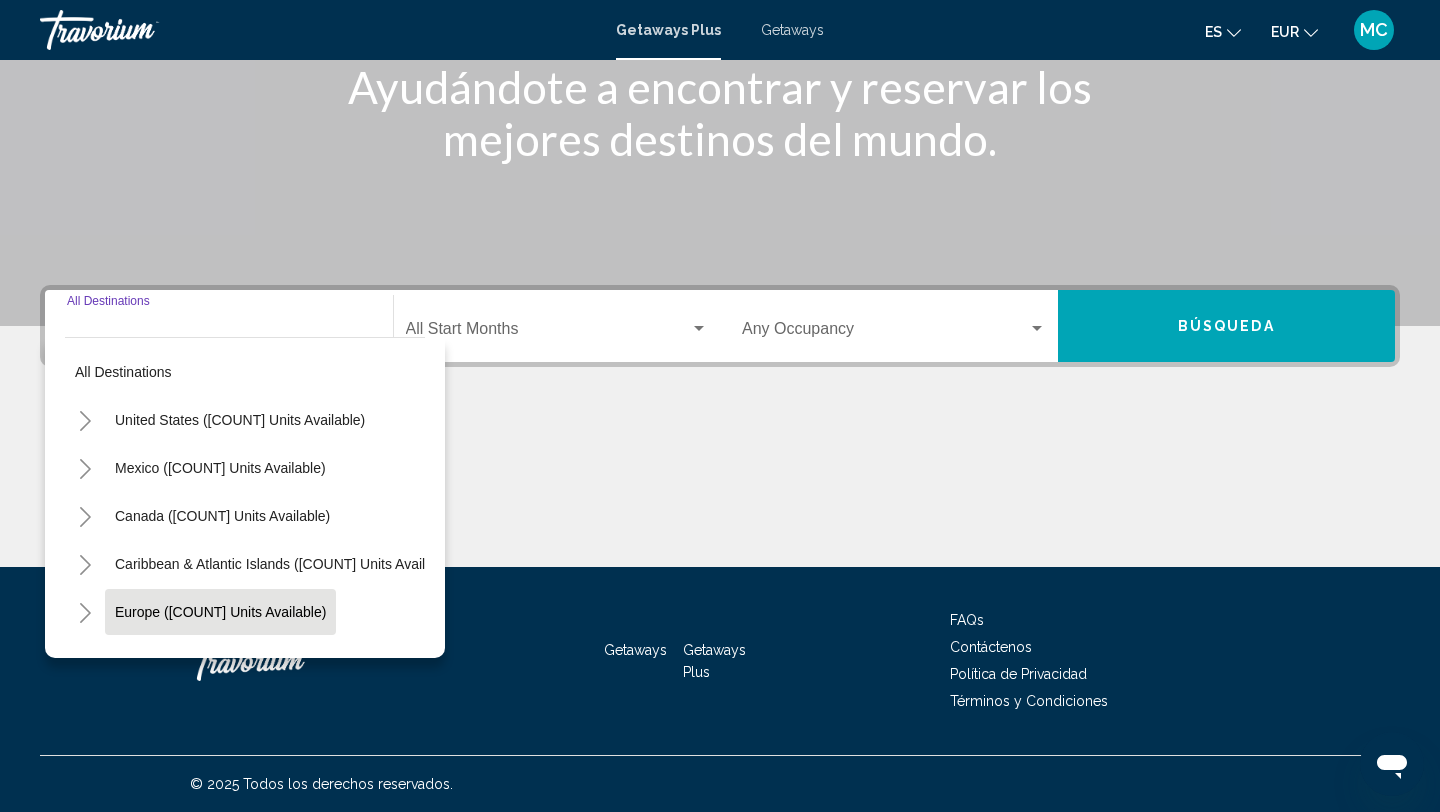 click on "Europe ([COUNT] units available)" at bounding box center [225, 660] 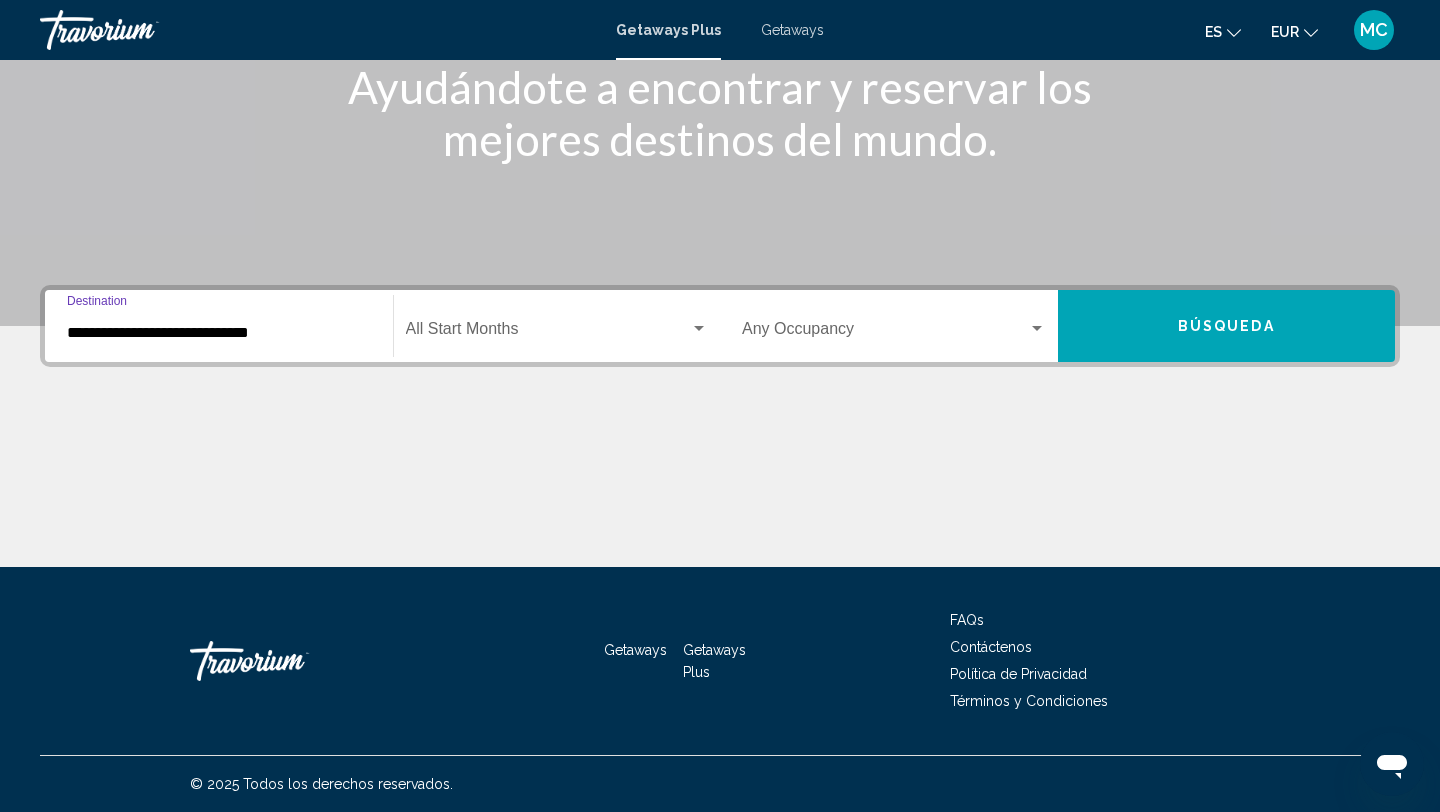 click on "Búsqueda" at bounding box center (1227, 326) 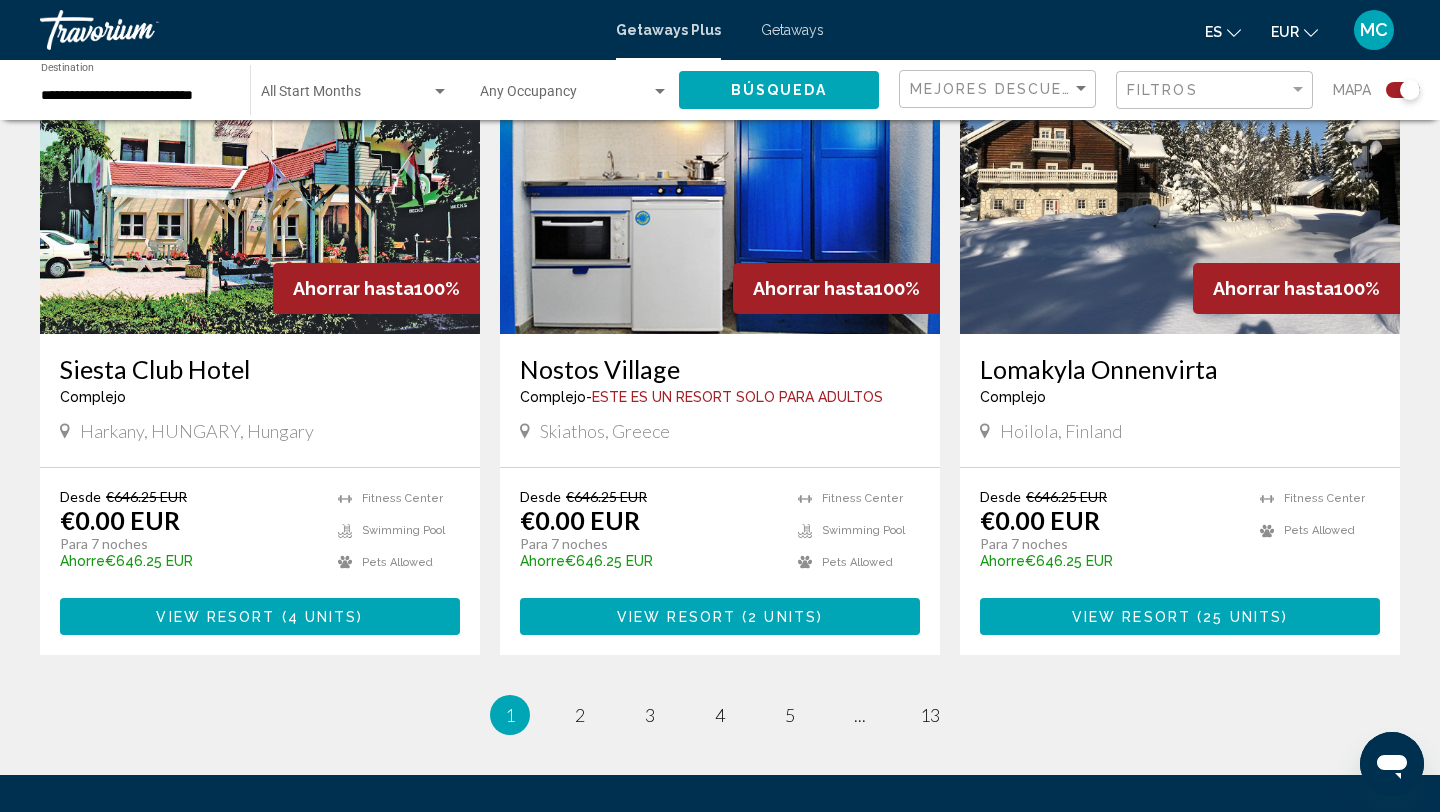 scroll, scrollTop: 2925, scrollLeft: 0, axis: vertical 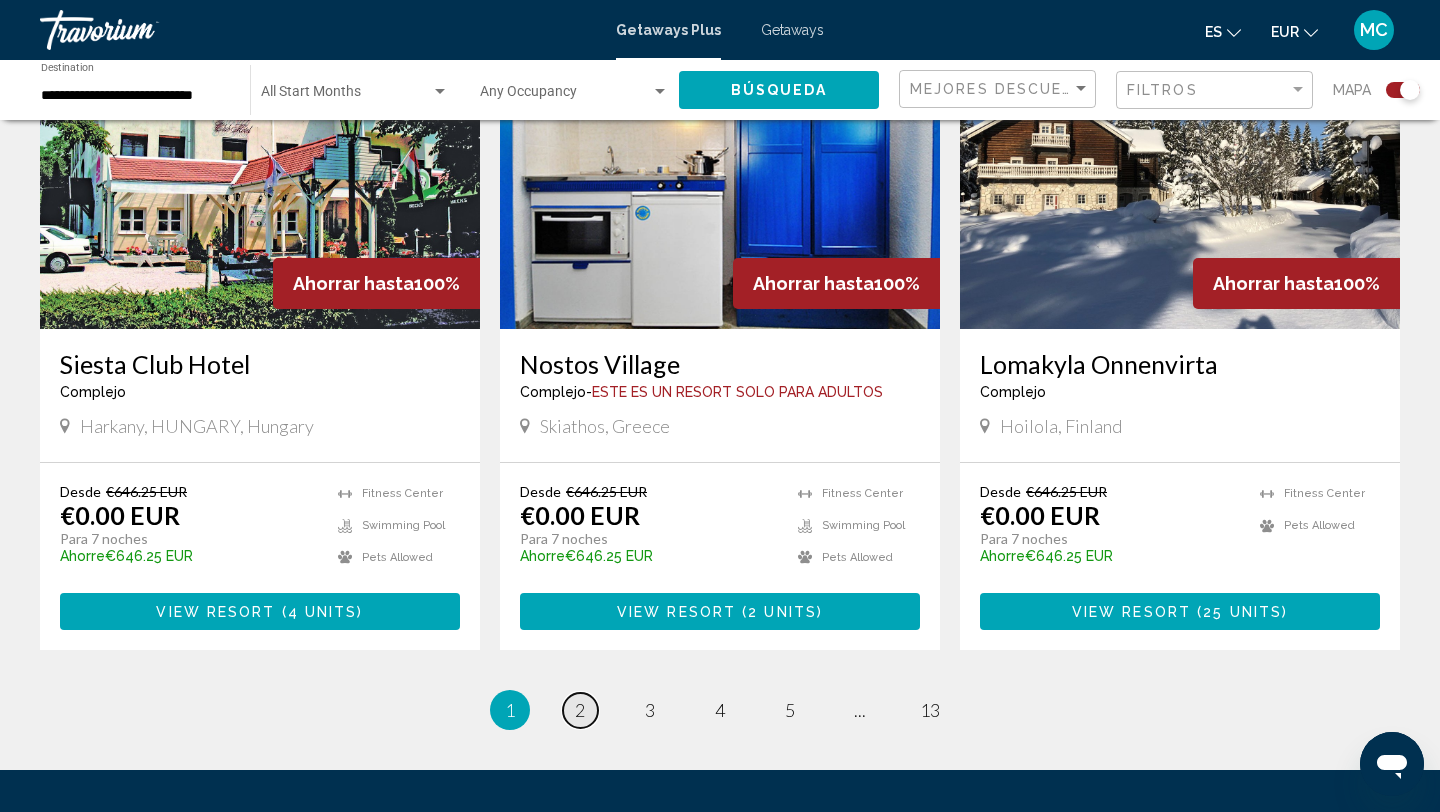 click on "2" at bounding box center (580, 710) 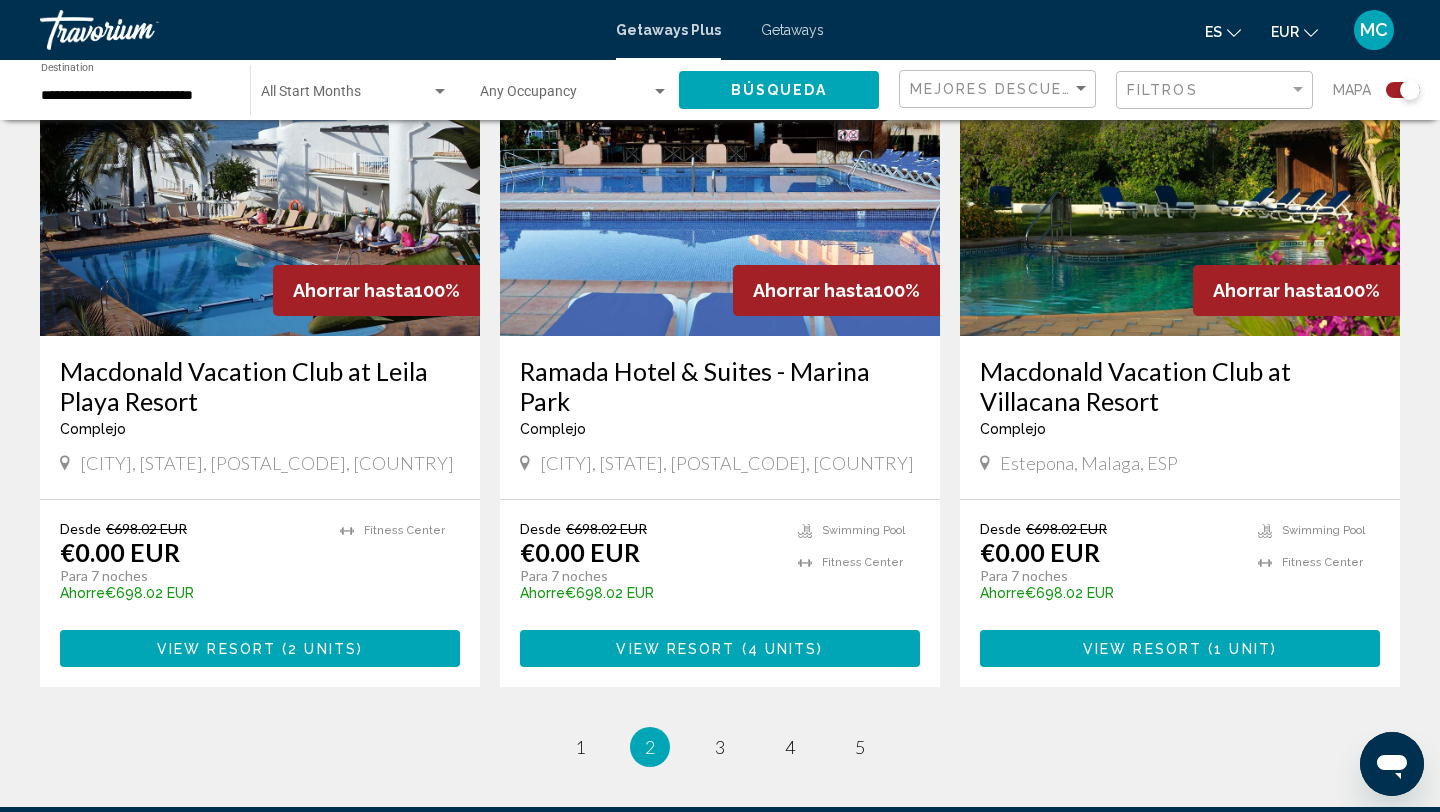 scroll, scrollTop: 2921, scrollLeft: 0, axis: vertical 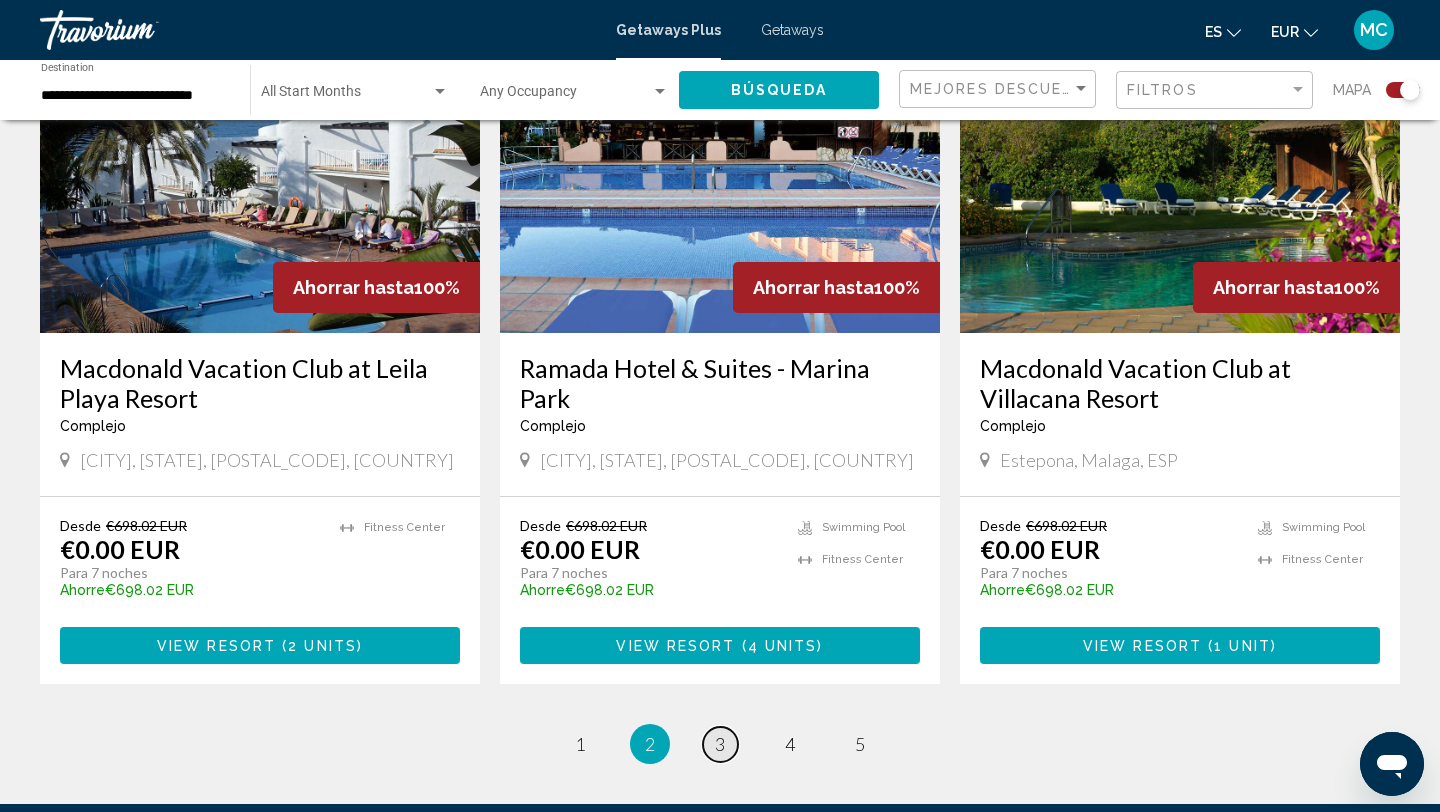 click on "3" at bounding box center (720, 744) 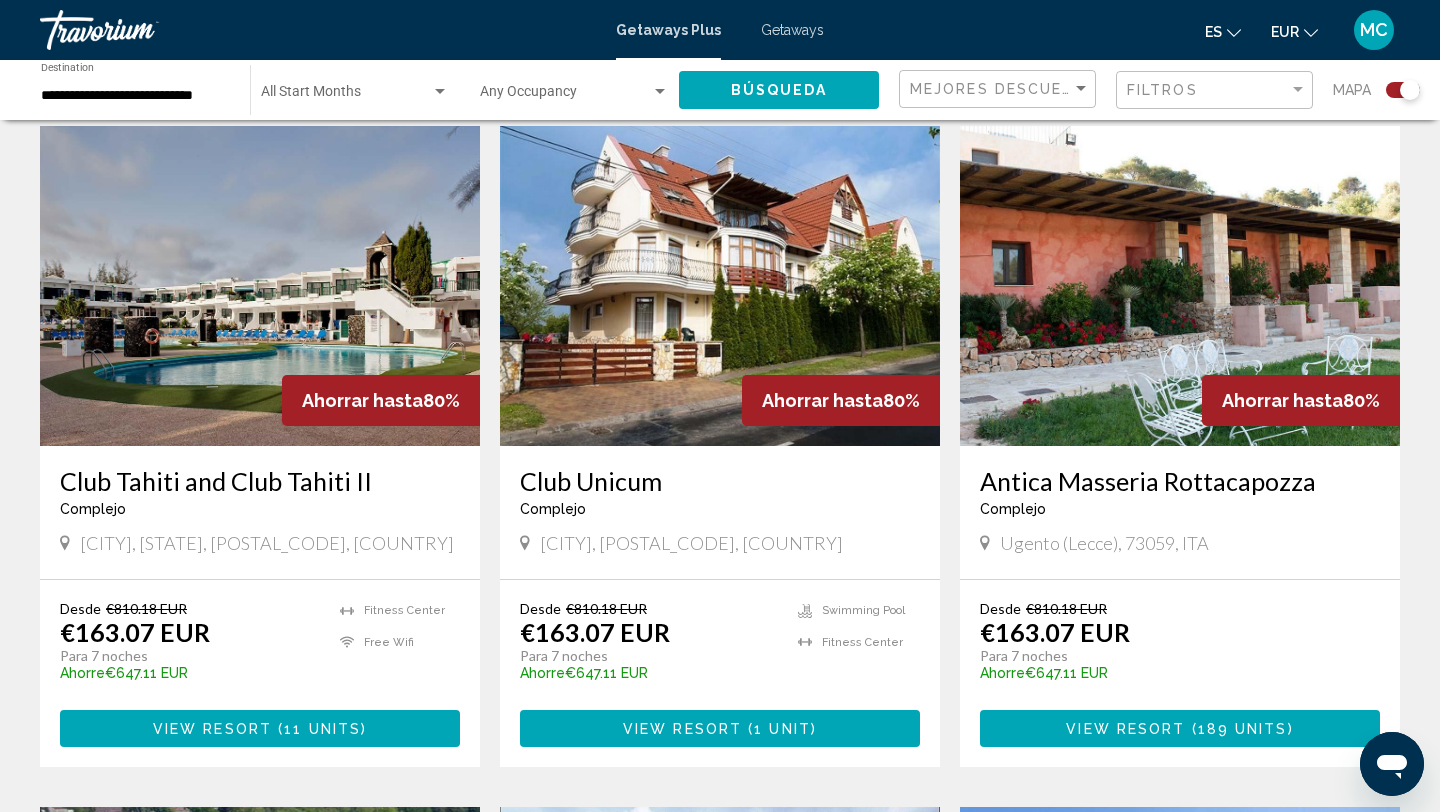 scroll, scrollTop: 2117, scrollLeft: 0, axis: vertical 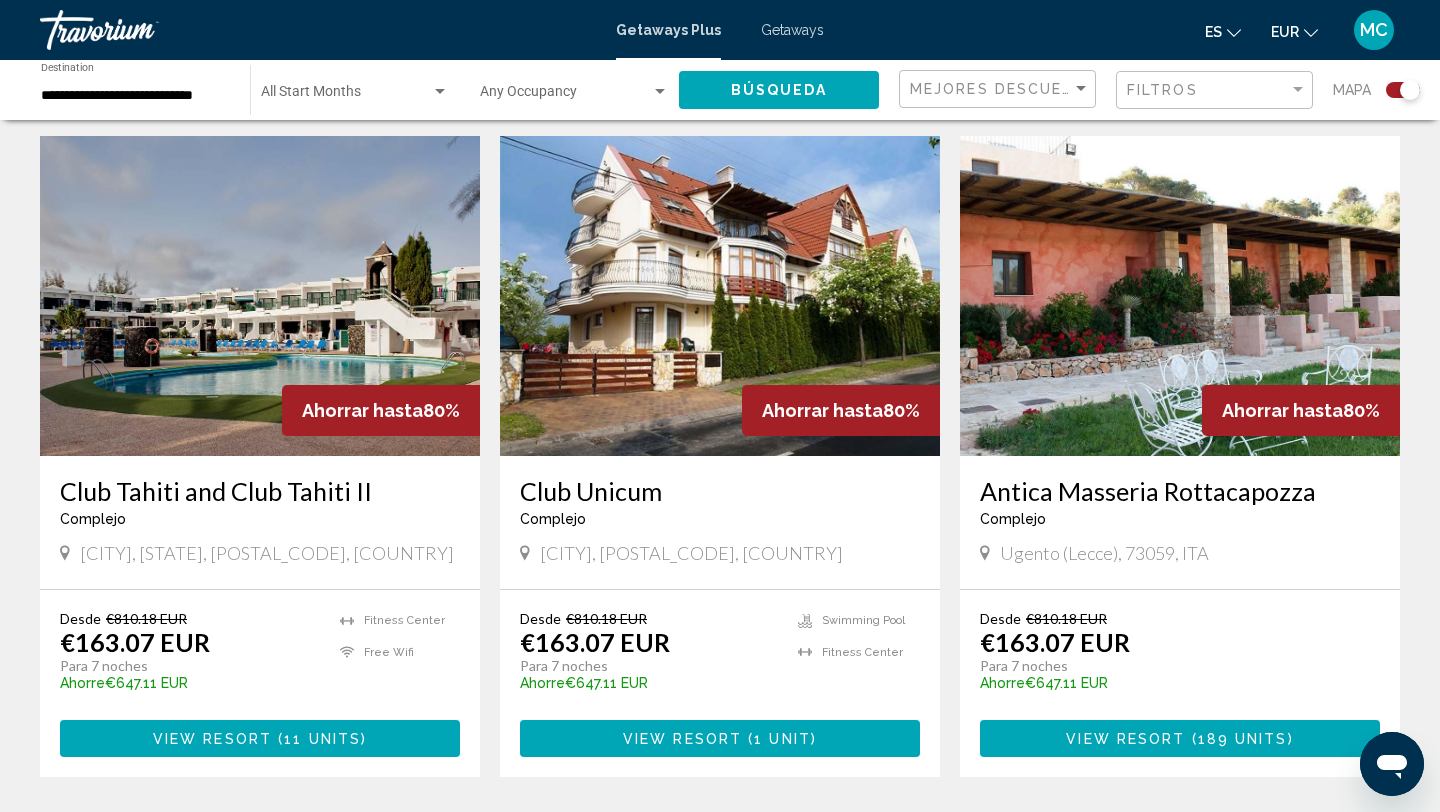 click on "View Resort" at bounding box center (1125, 739) 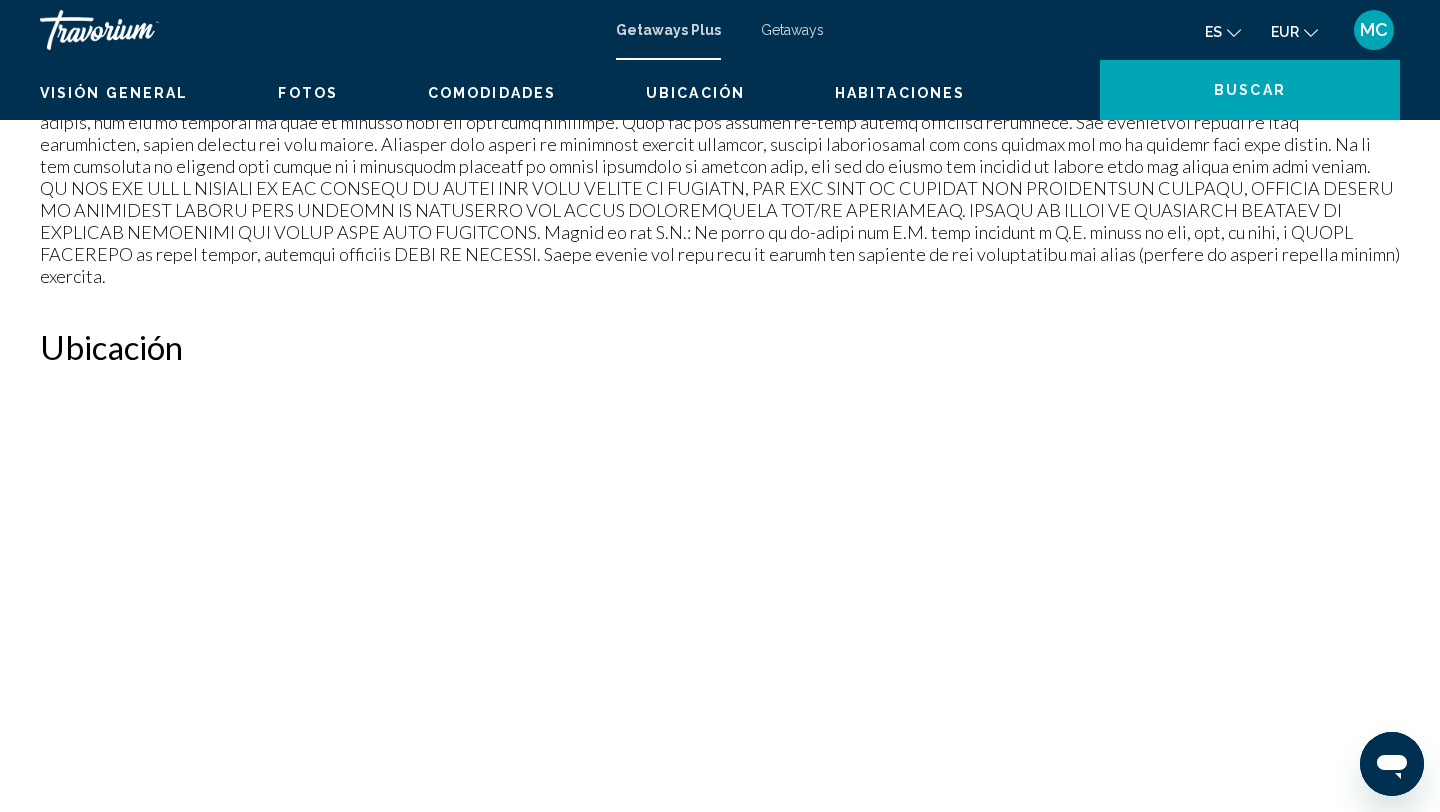 scroll, scrollTop: 0, scrollLeft: 0, axis: both 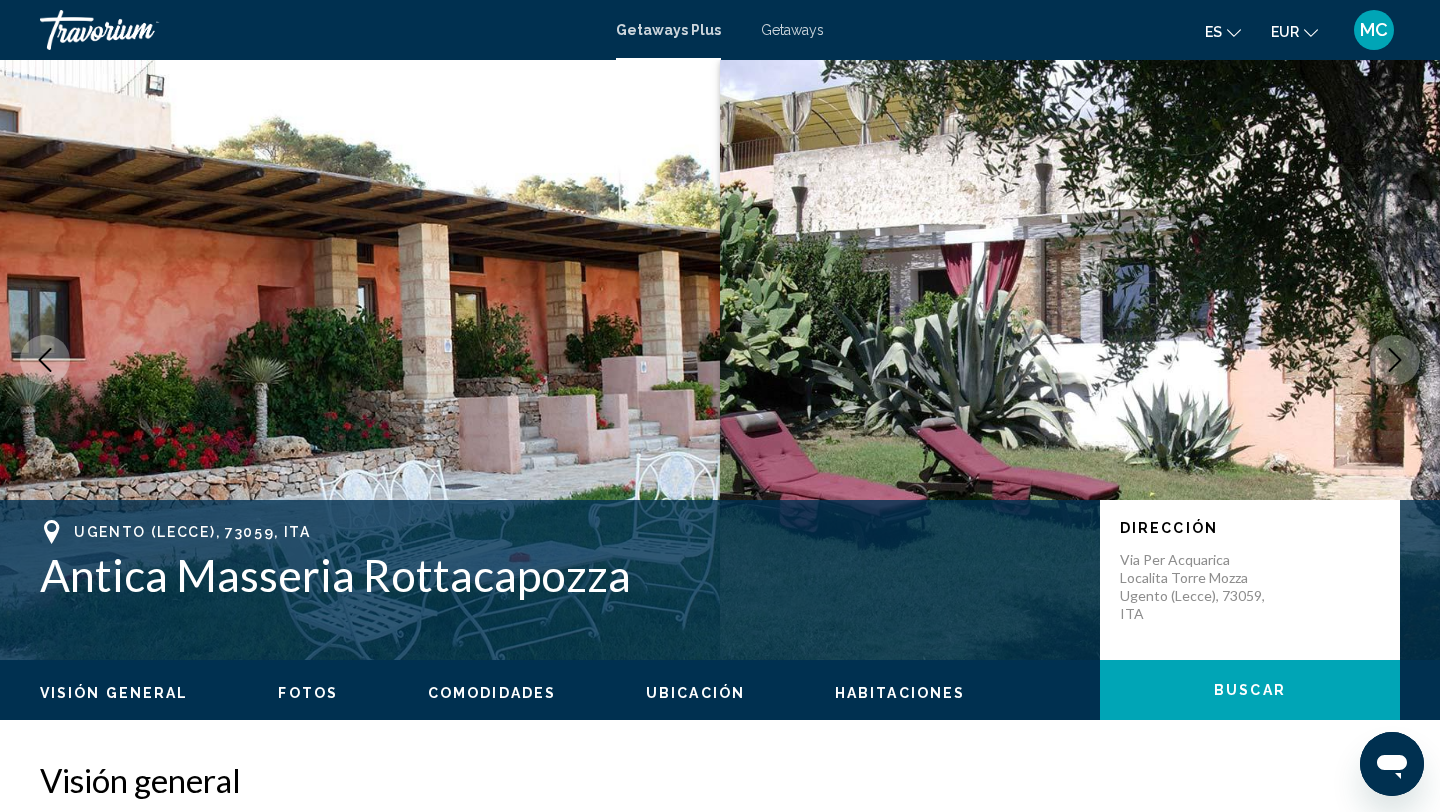 click 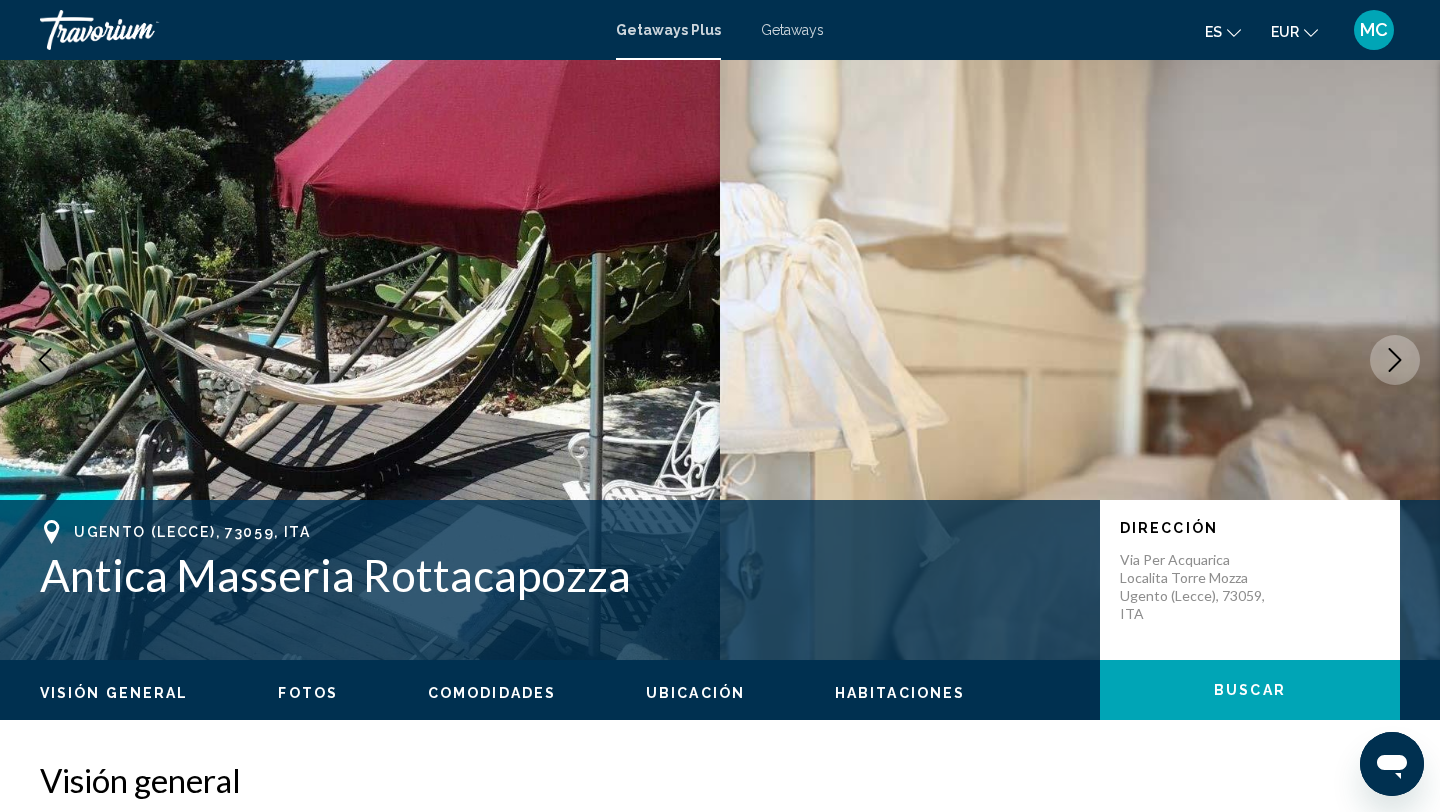 click 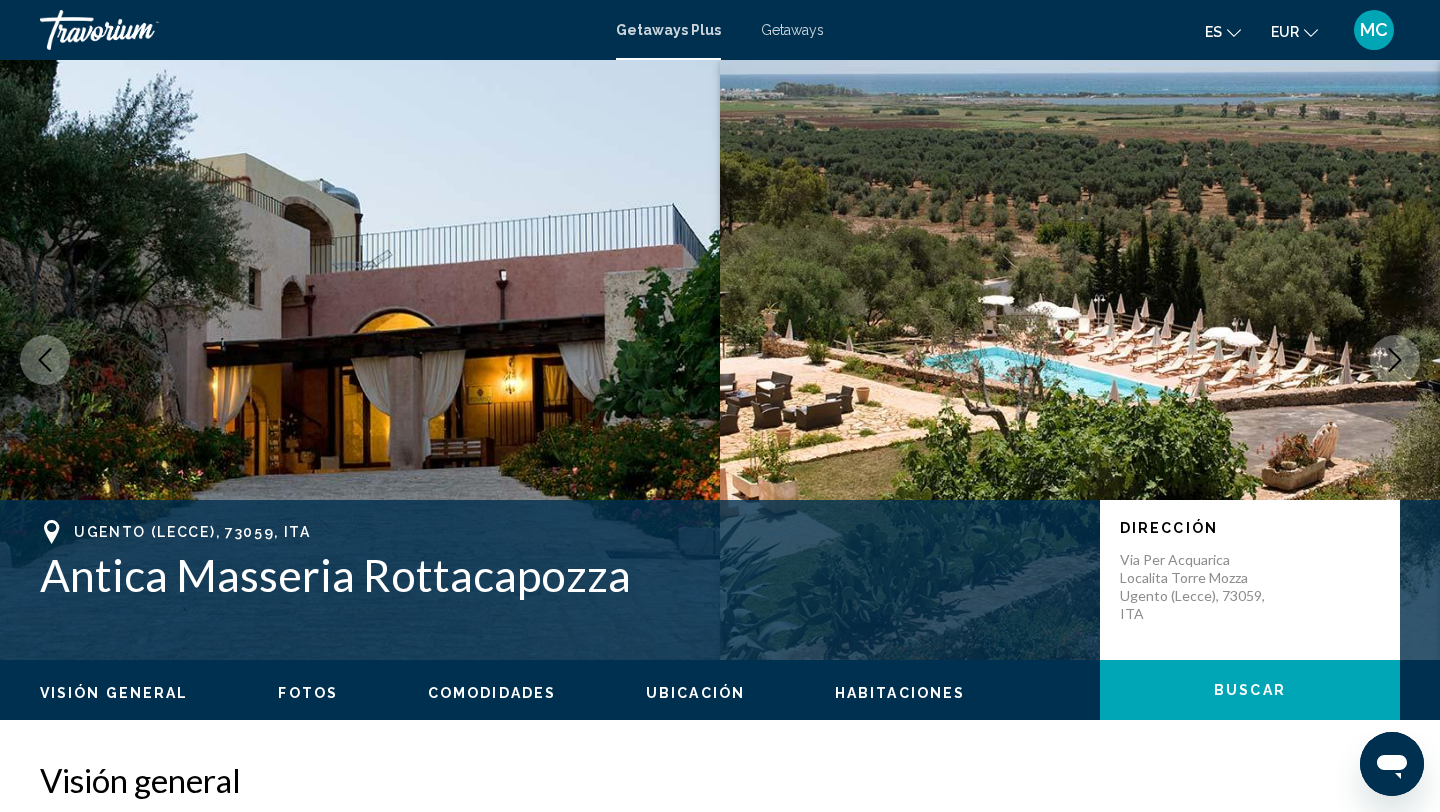click 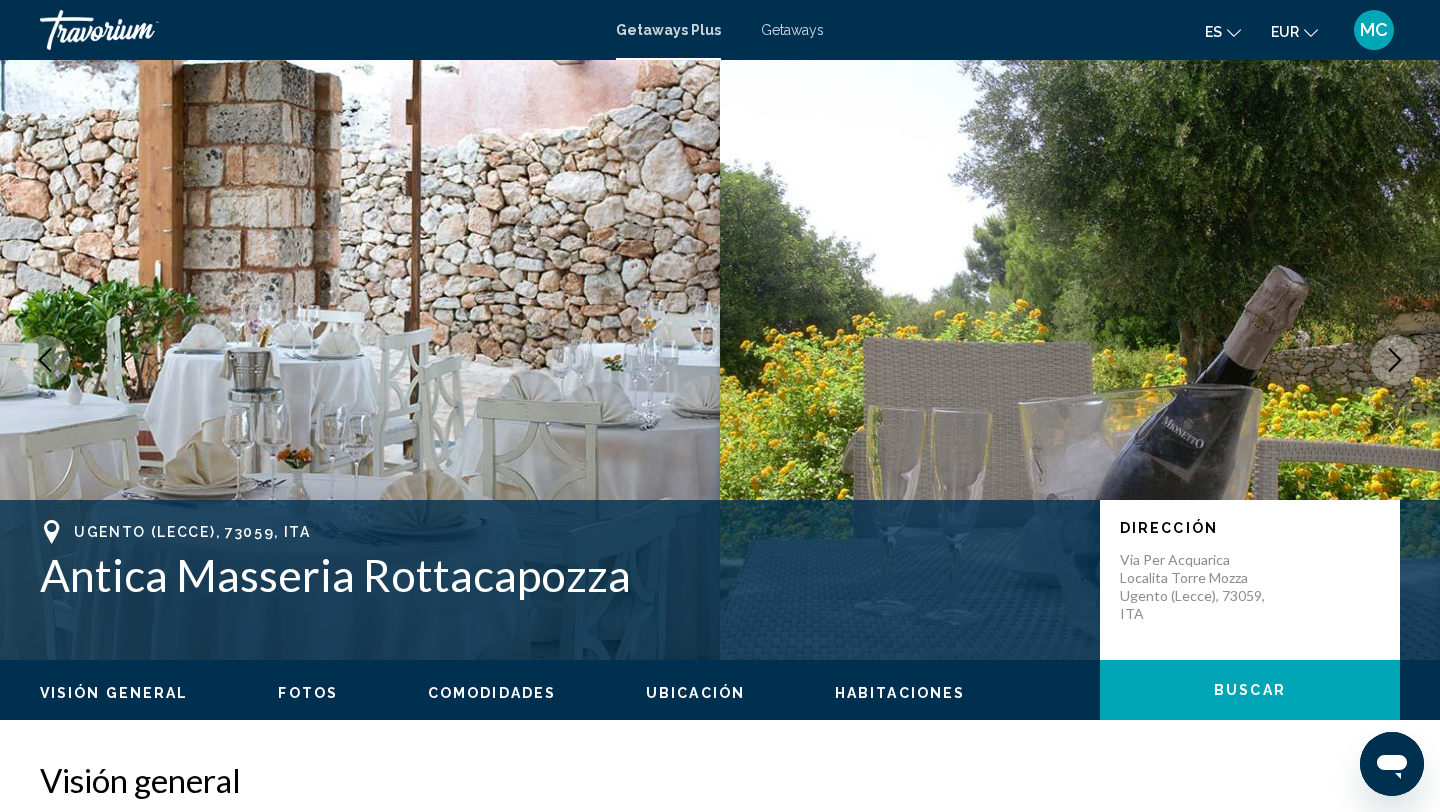 click 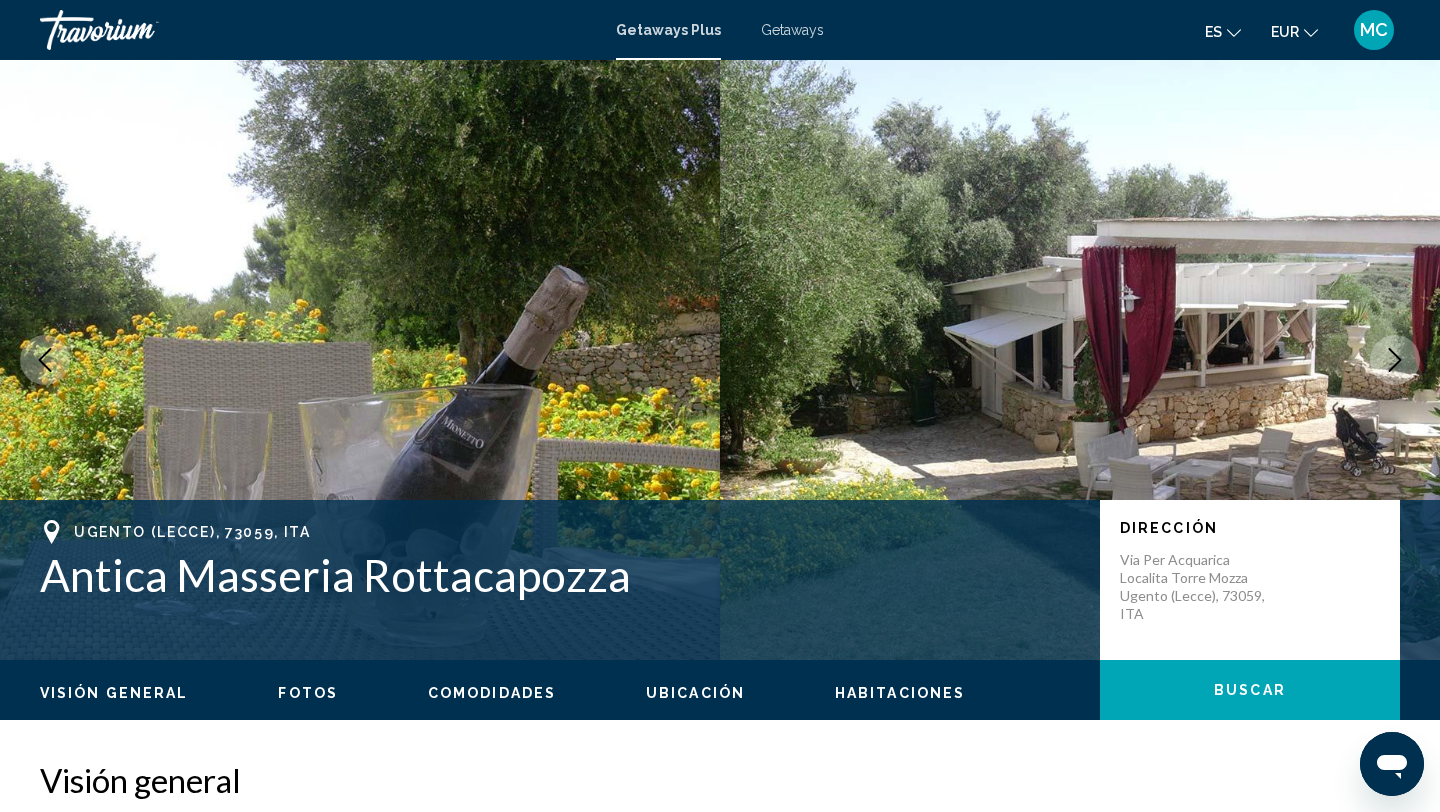click 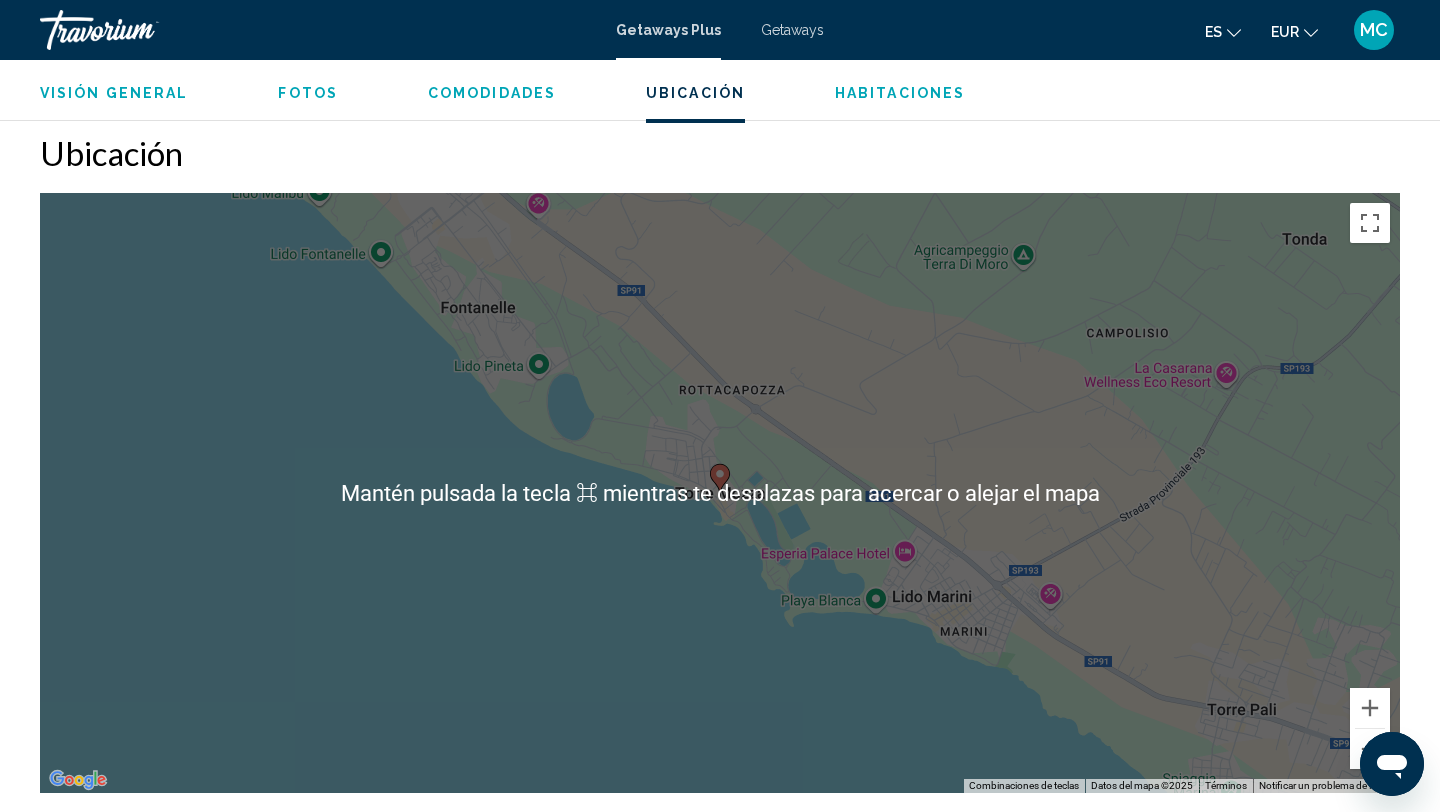 scroll, scrollTop: 2331, scrollLeft: 0, axis: vertical 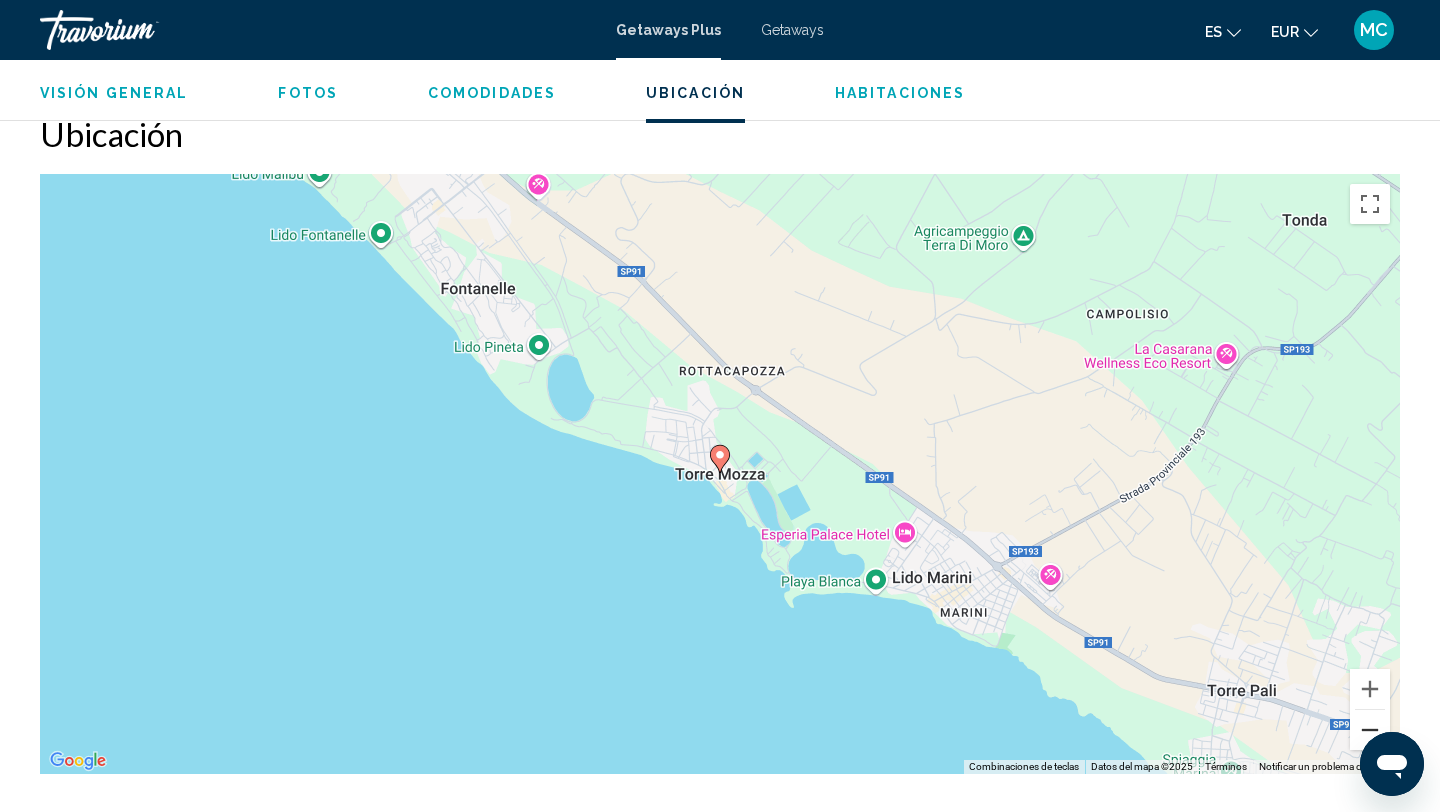 click at bounding box center [1370, 730] 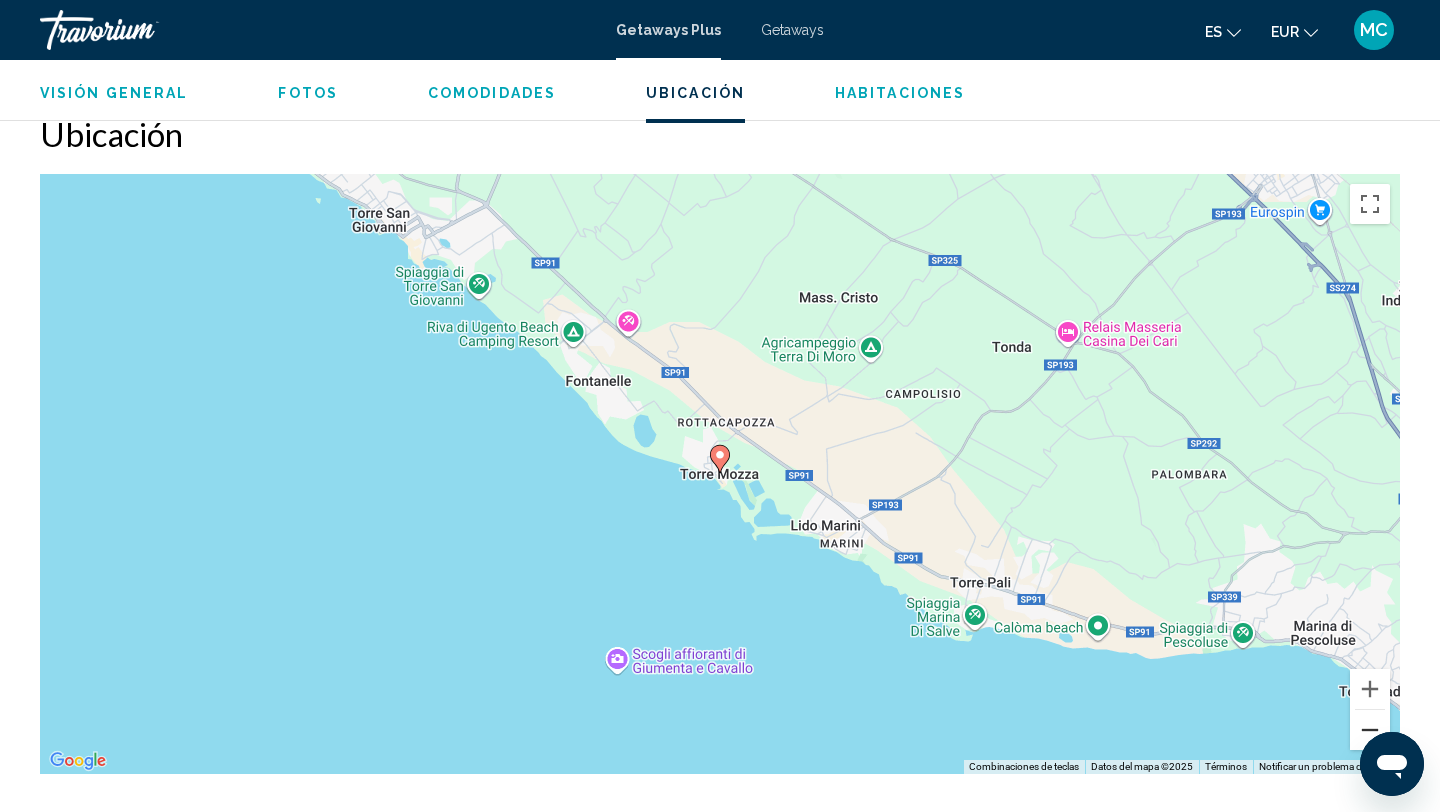 click at bounding box center [1370, 730] 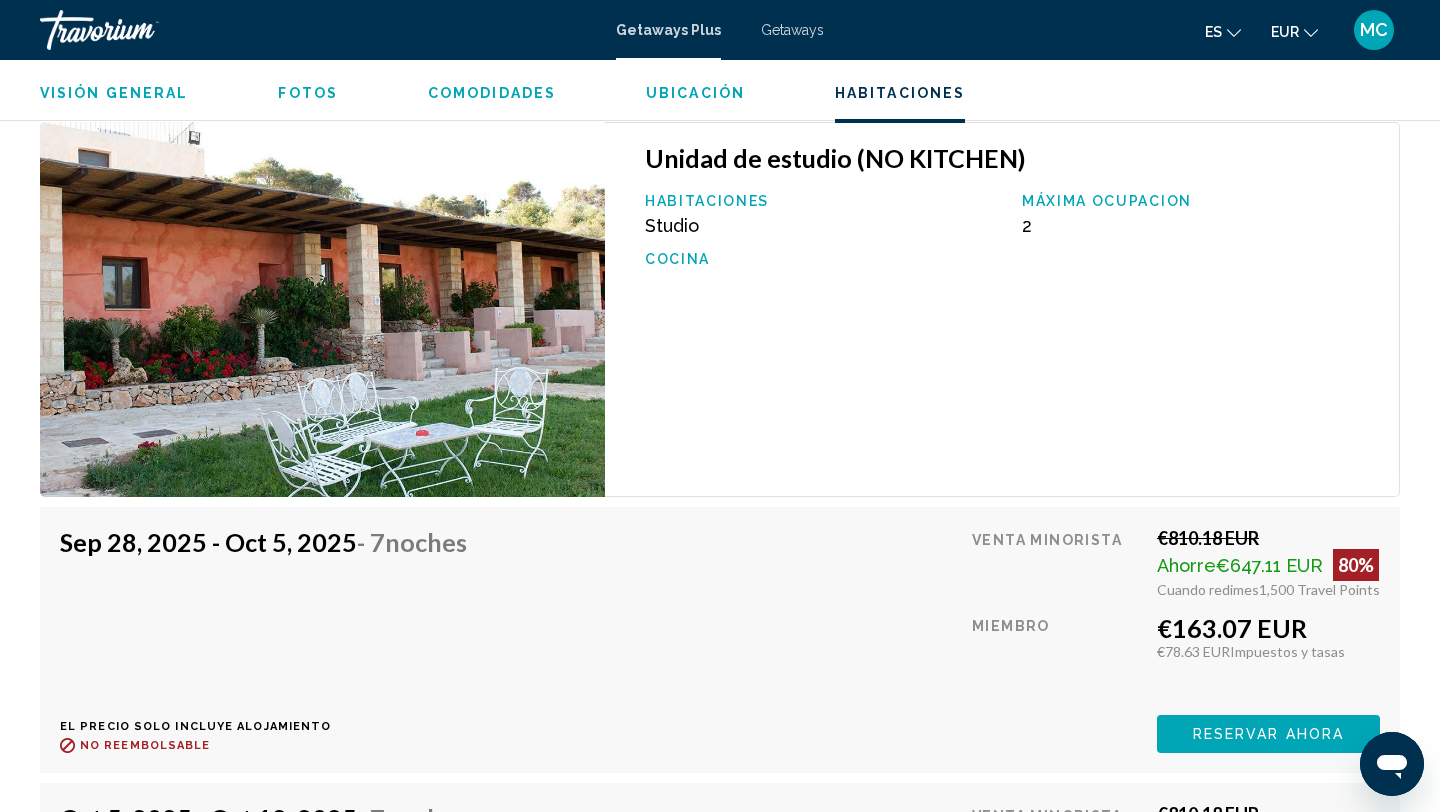 scroll, scrollTop: 3074, scrollLeft: 0, axis: vertical 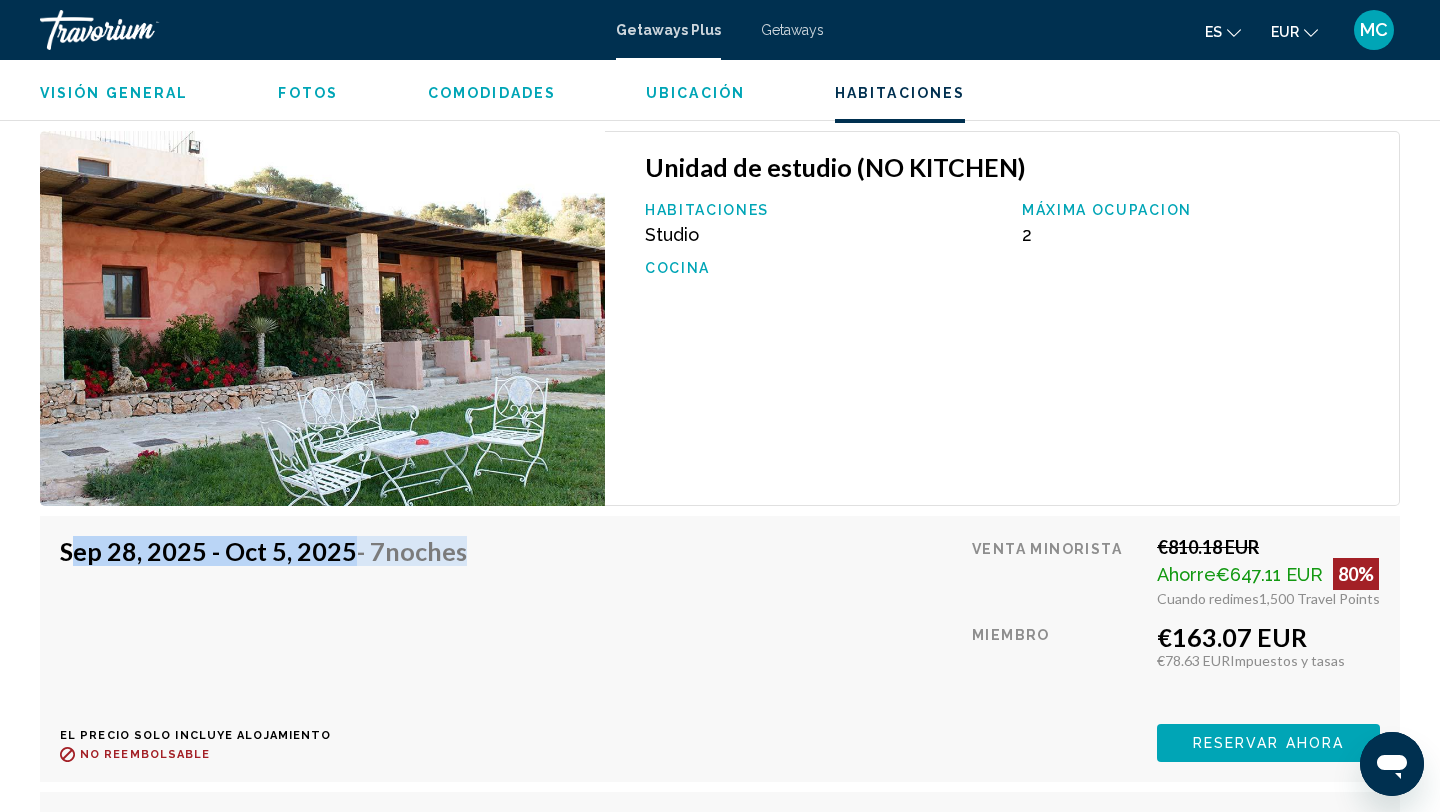 drag, startPoint x: 506, startPoint y: 576, endPoint x: 34, endPoint y: 529, distance: 474.33426 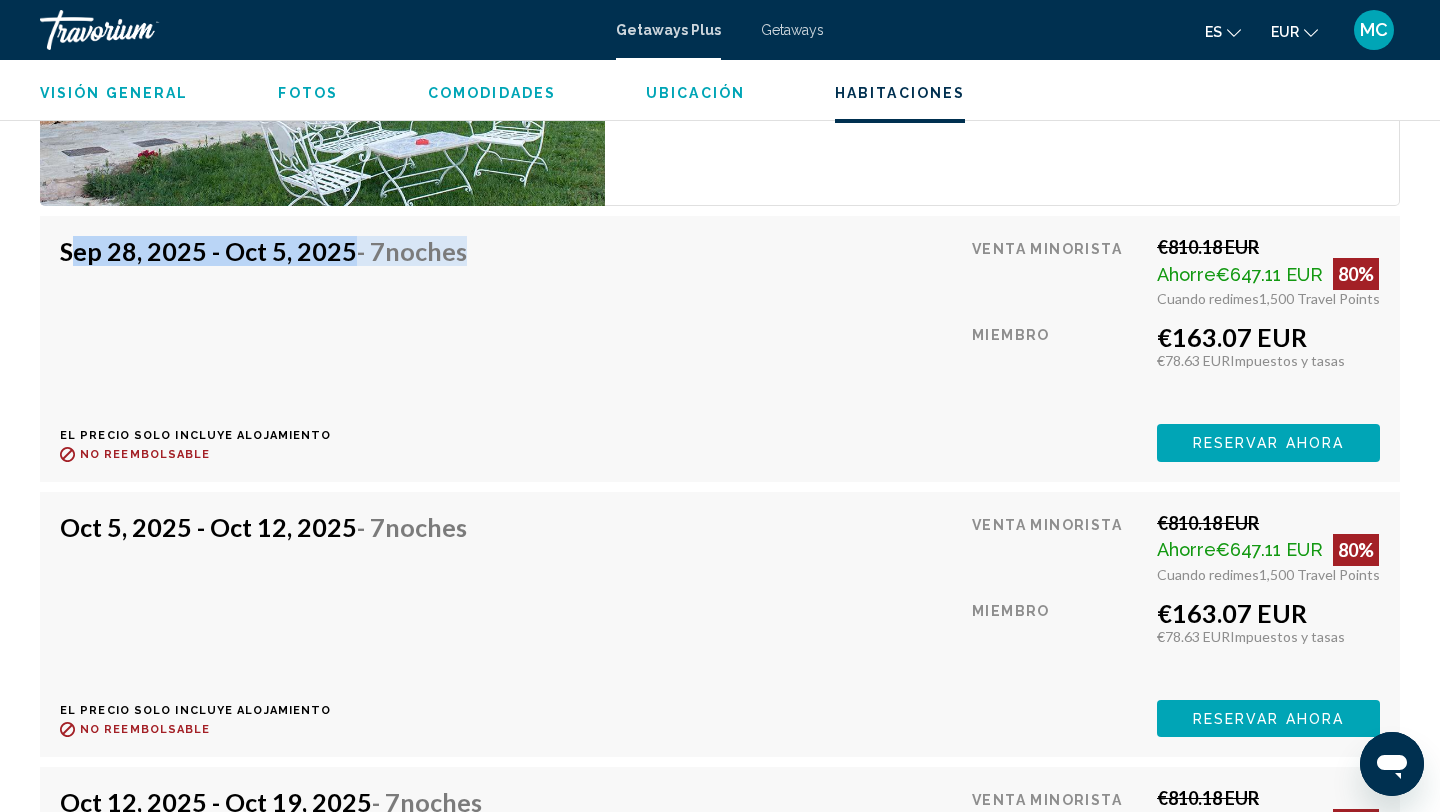scroll, scrollTop: 3377, scrollLeft: 0, axis: vertical 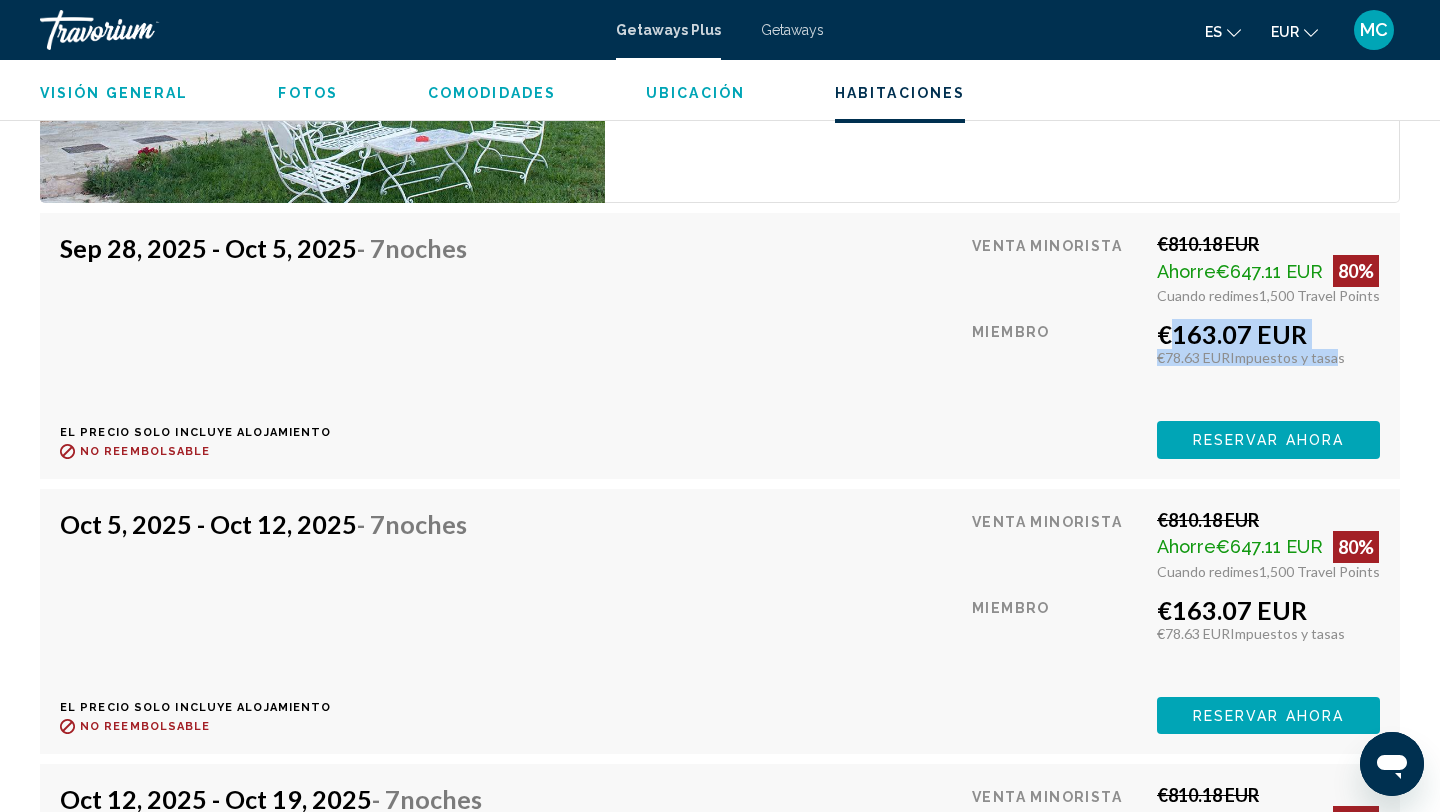 drag, startPoint x: 1159, startPoint y: 311, endPoint x: 1337, endPoint y: 329, distance: 178.90779 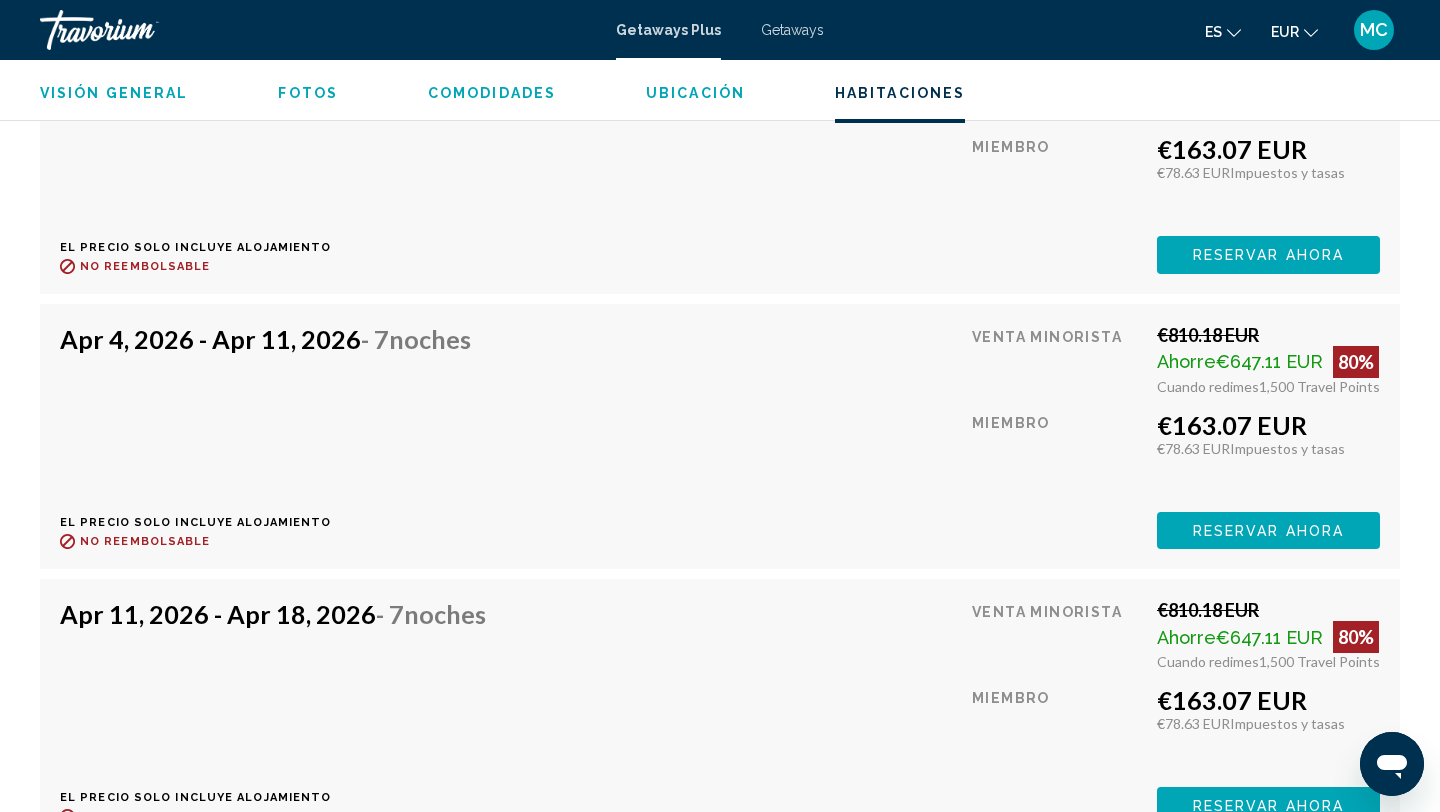 scroll, scrollTop: 5233, scrollLeft: 0, axis: vertical 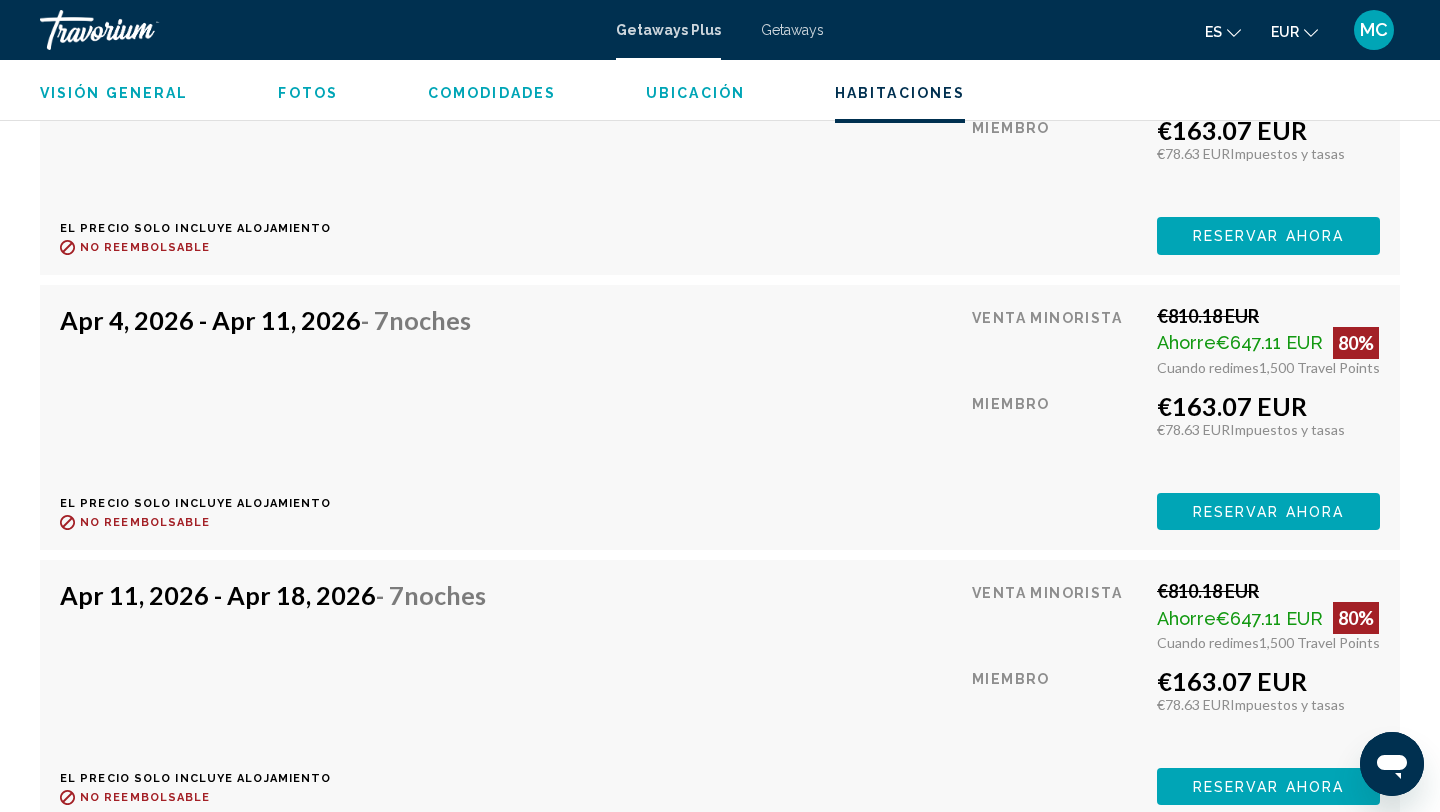 click on "Reservar ahora" at bounding box center (1268, -1415) 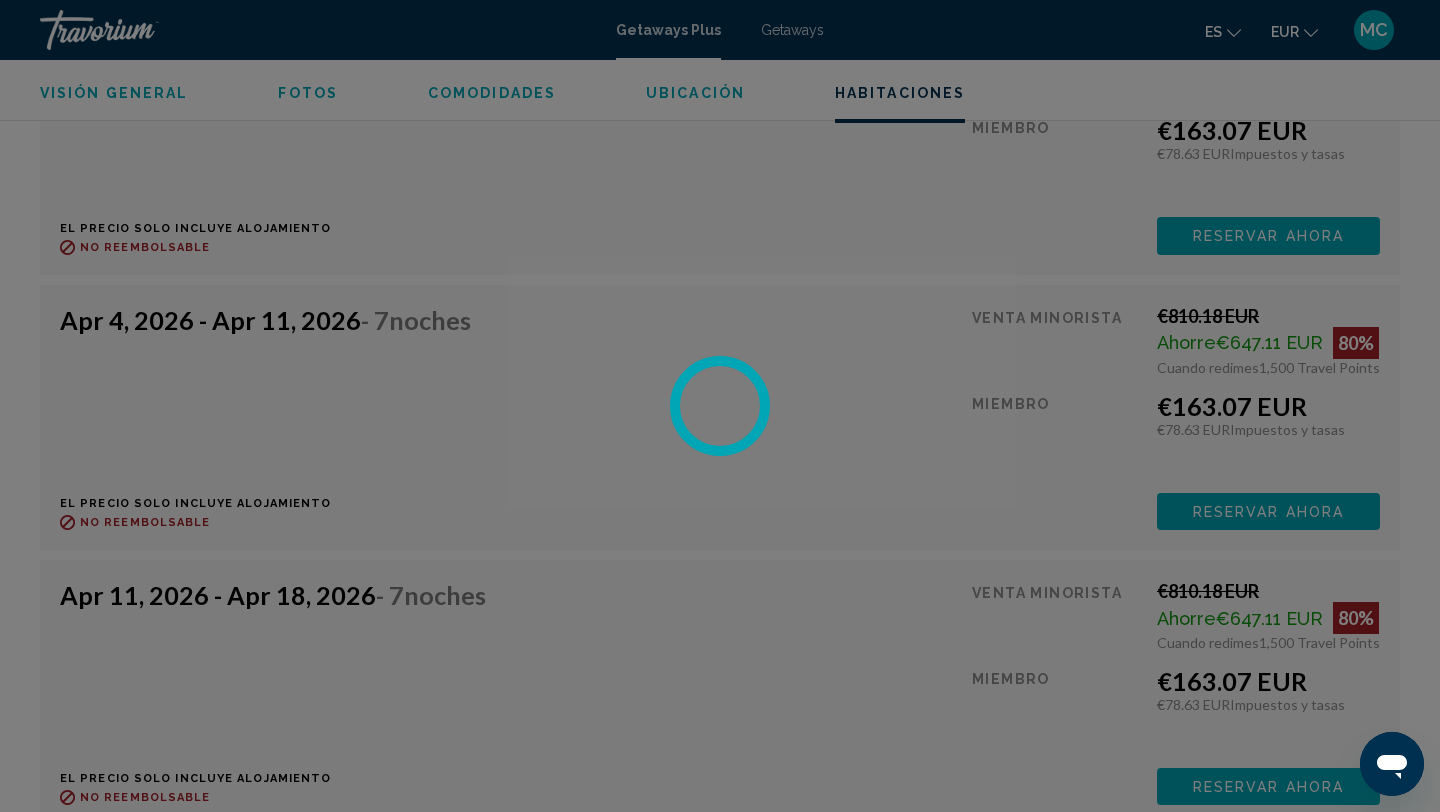 scroll, scrollTop: 0, scrollLeft: 0, axis: both 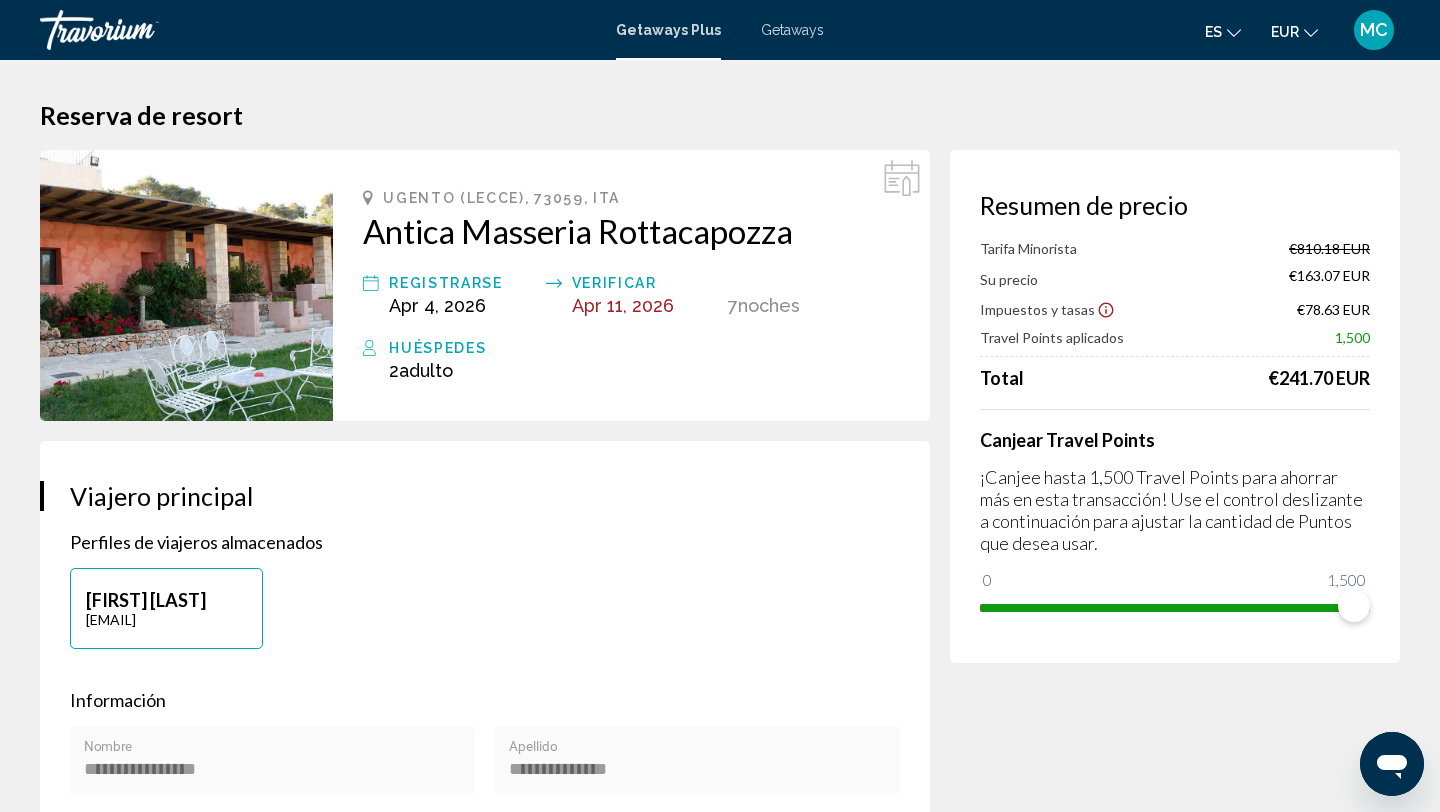 drag, startPoint x: 1267, startPoint y: 374, endPoint x: 1420, endPoint y: 378, distance: 153.05228 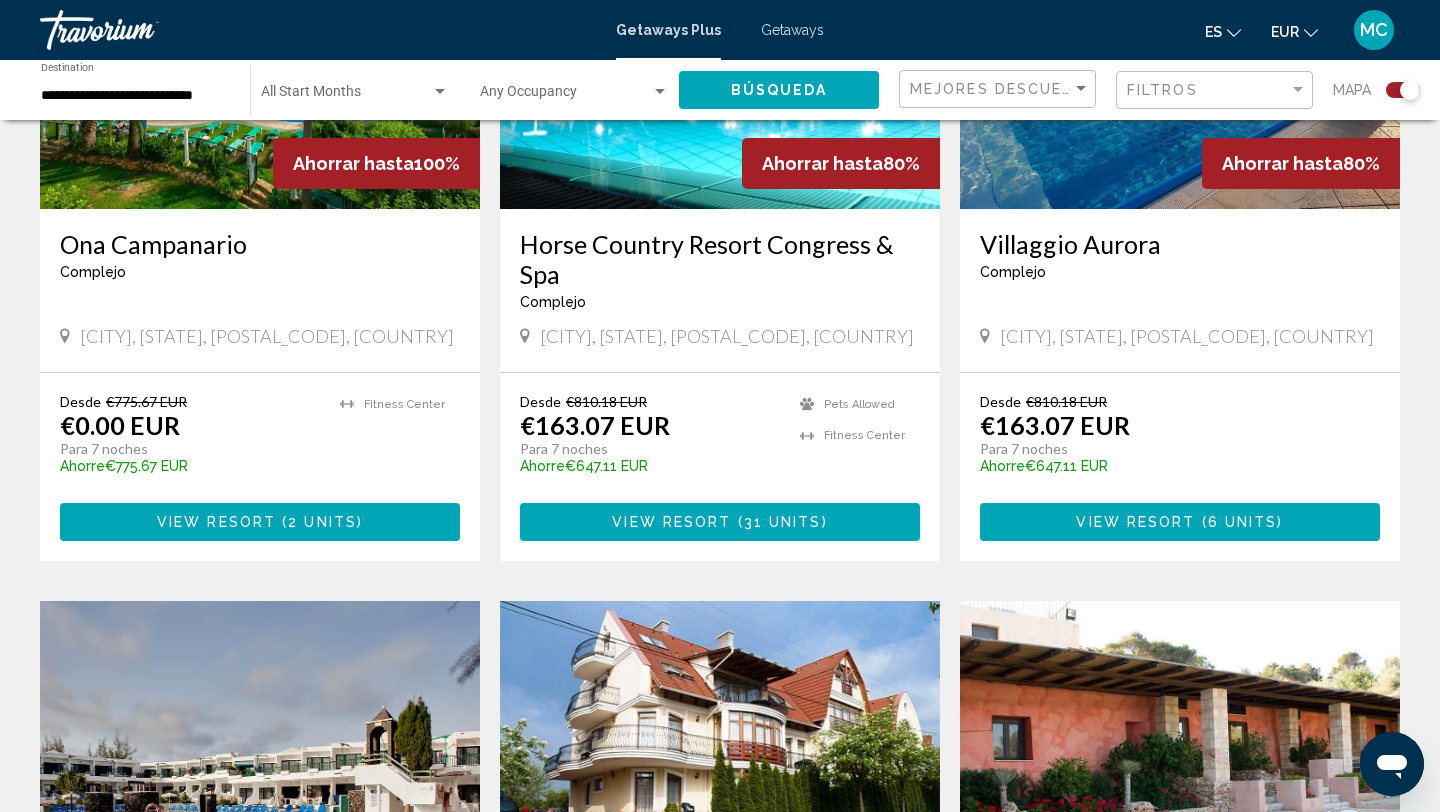 scroll, scrollTop: 1595, scrollLeft: 0, axis: vertical 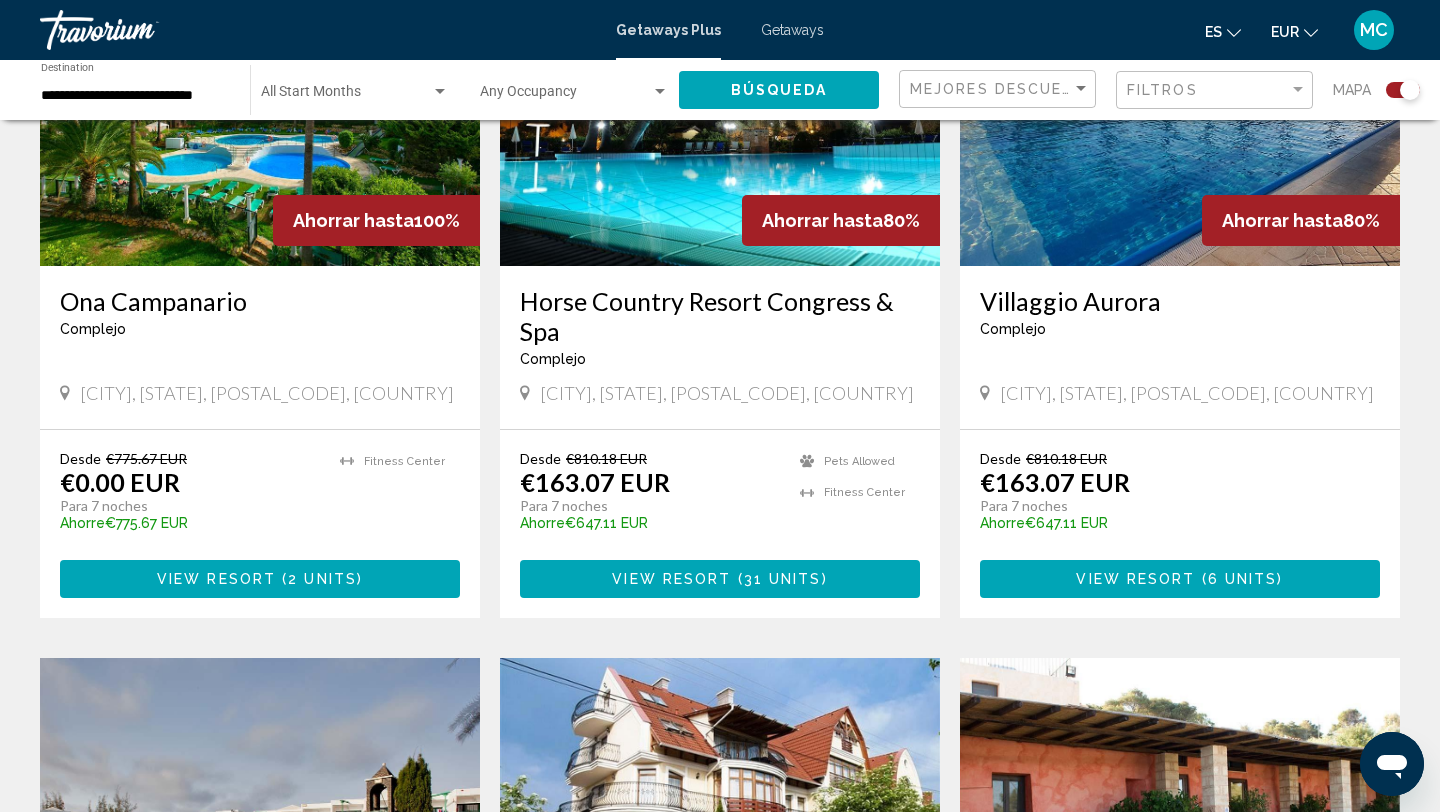 click on "31 units" at bounding box center (783, 580) 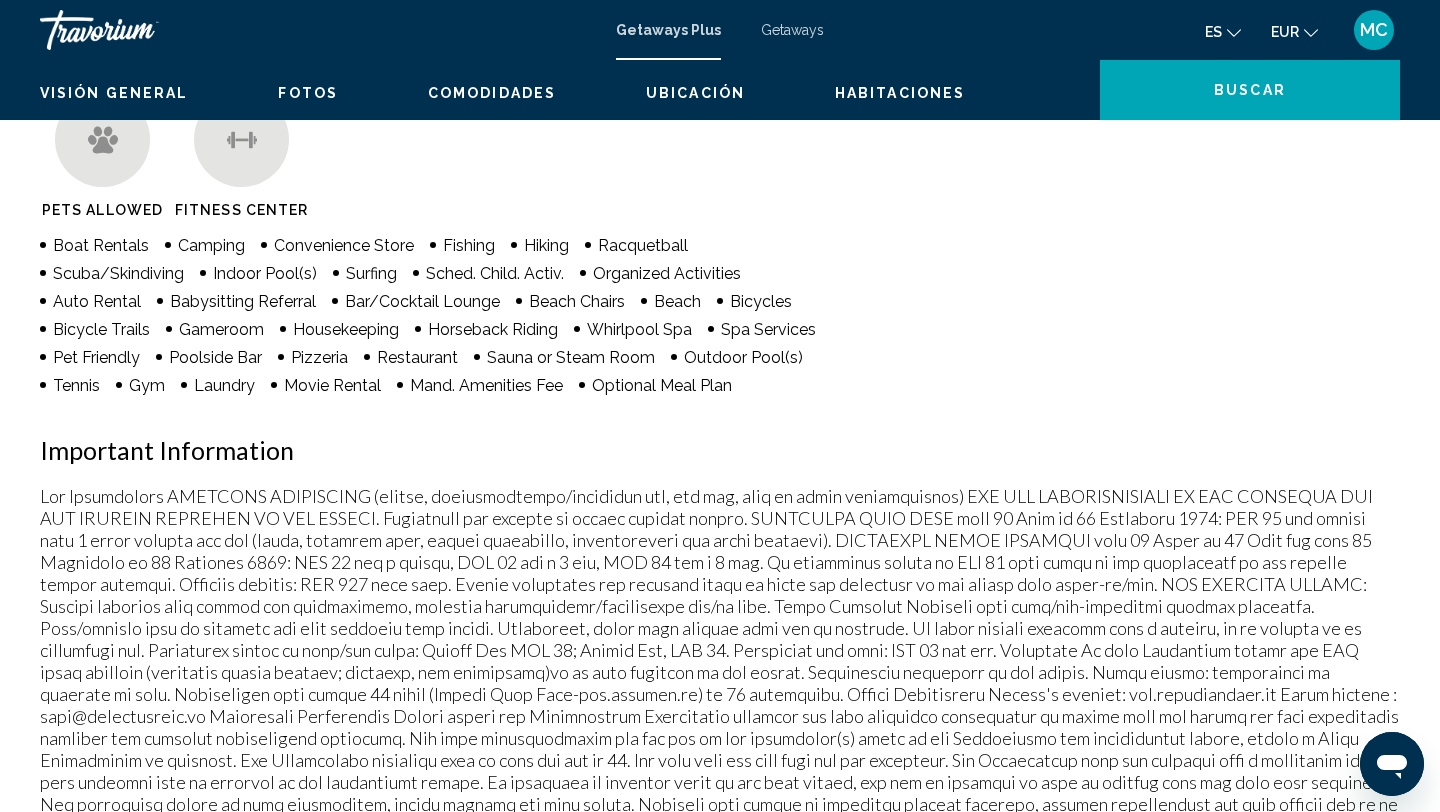 scroll, scrollTop: 0, scrollLeft: 0, axis: both 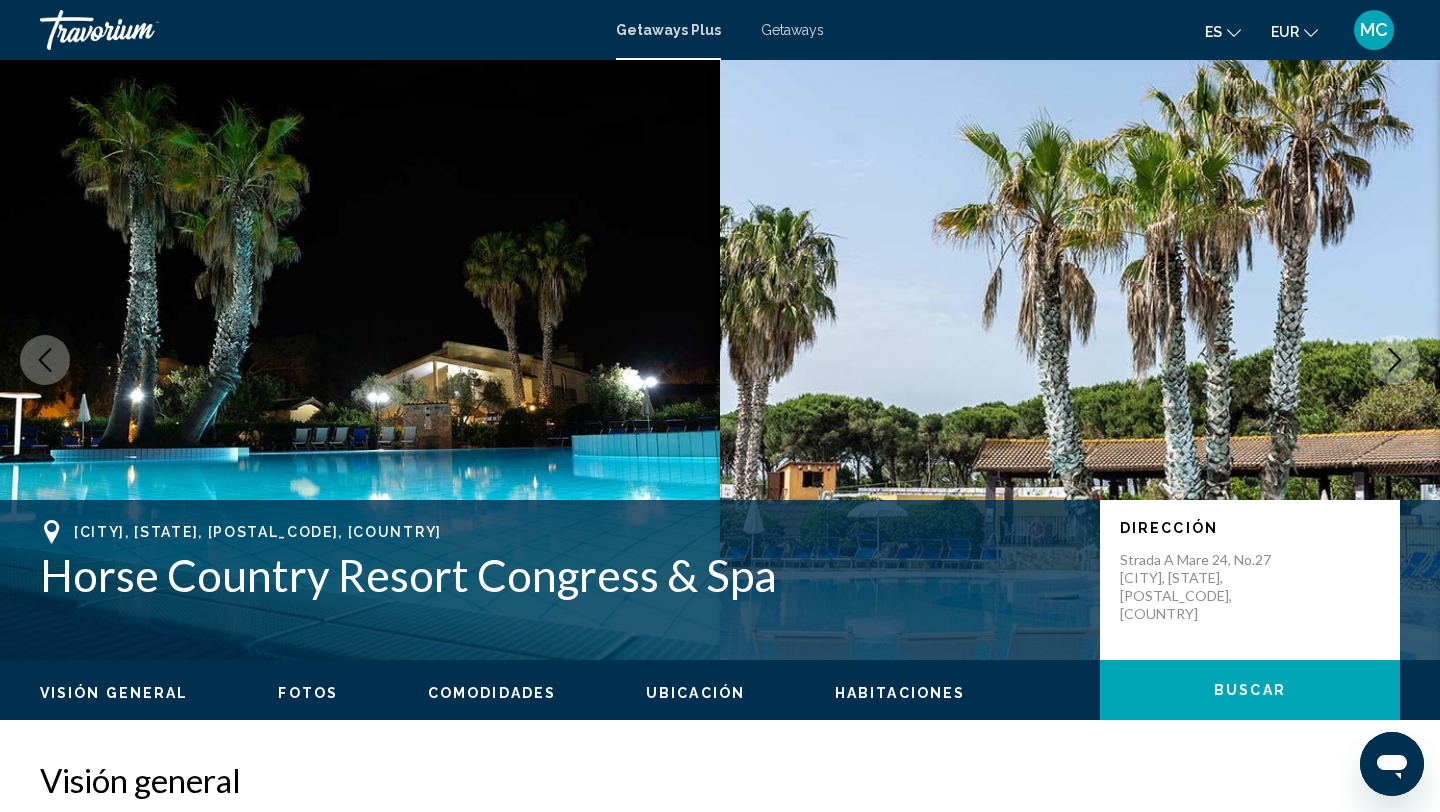 click 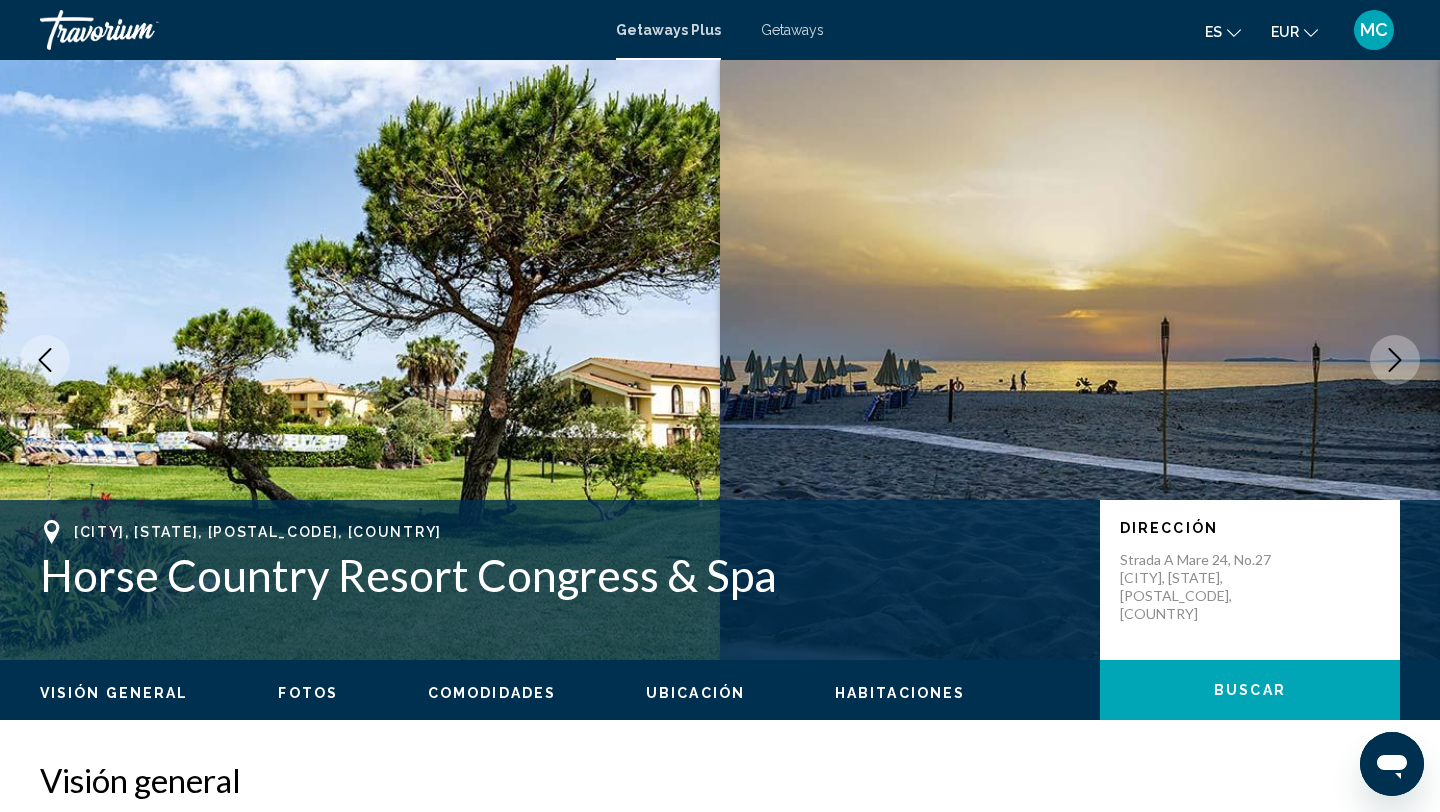click 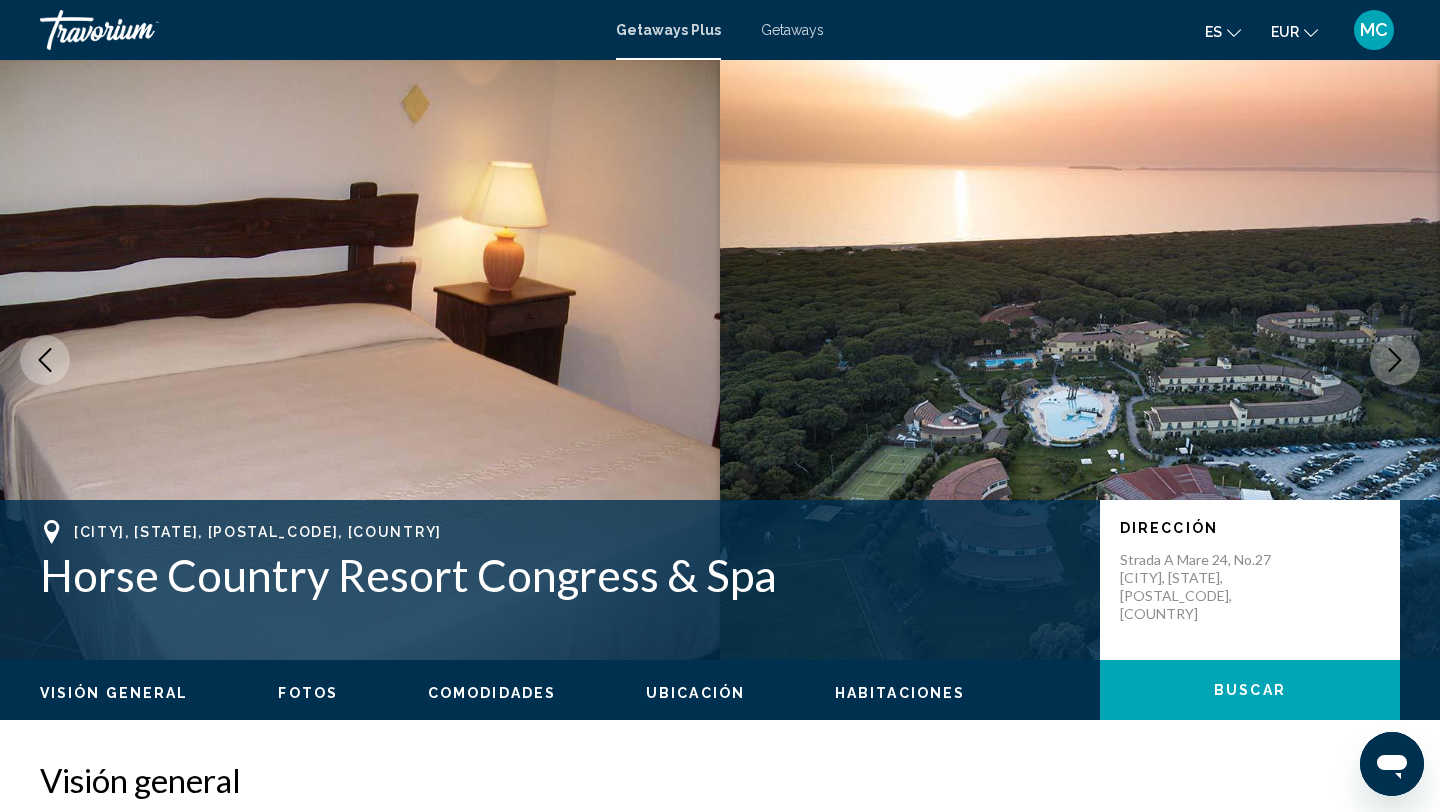 click 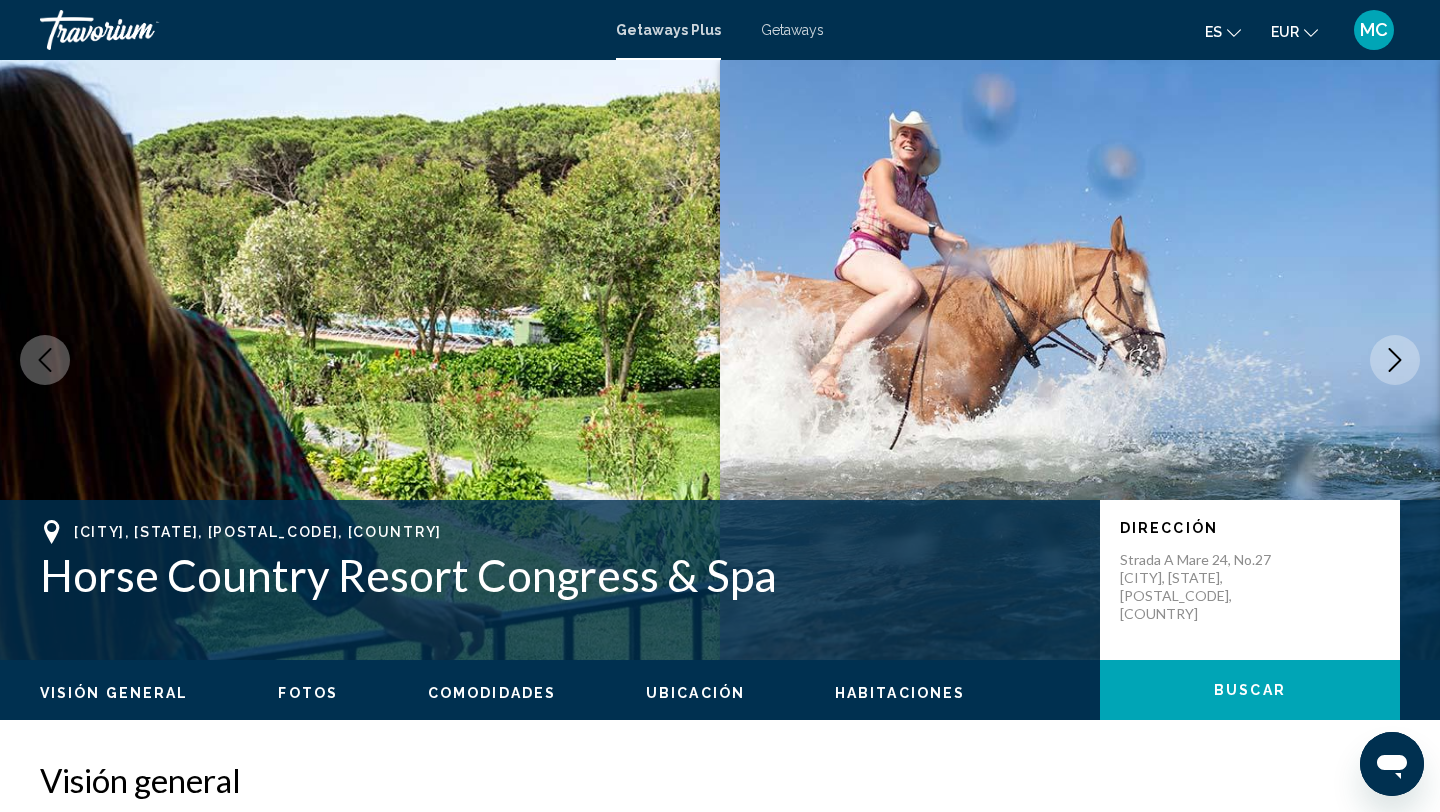 click 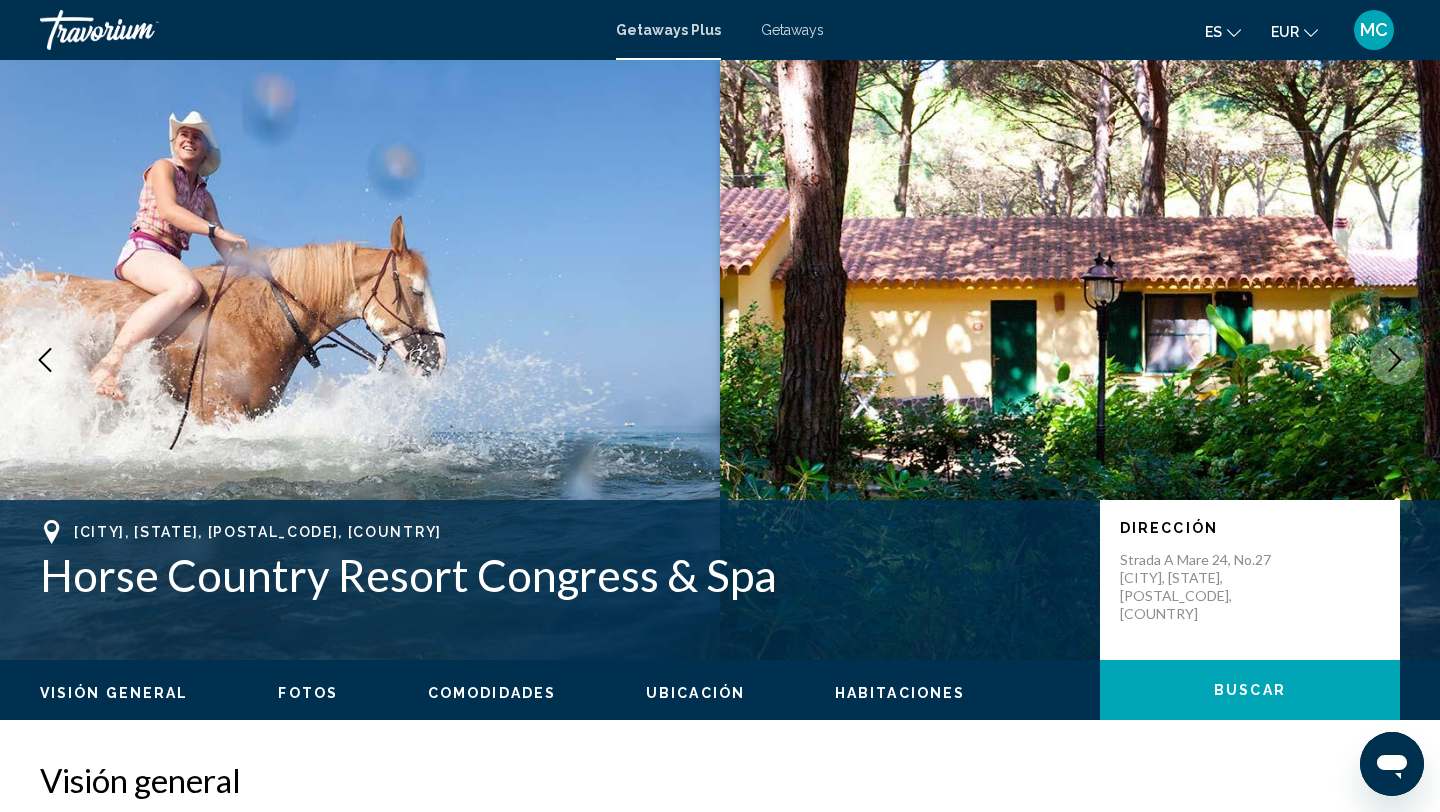 click 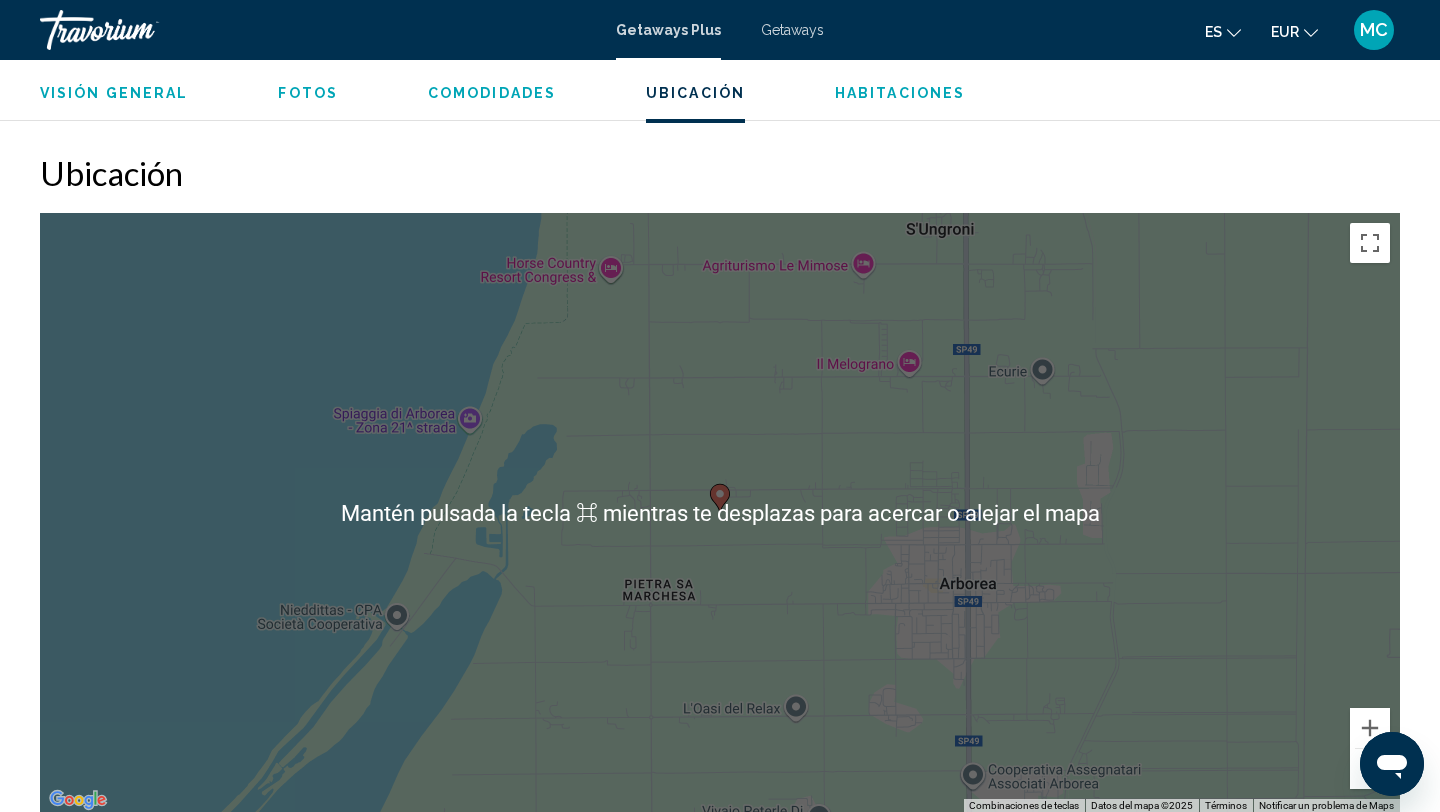 scroll, scrollTop: 2427, scrollLeft: 0, axis: vertical 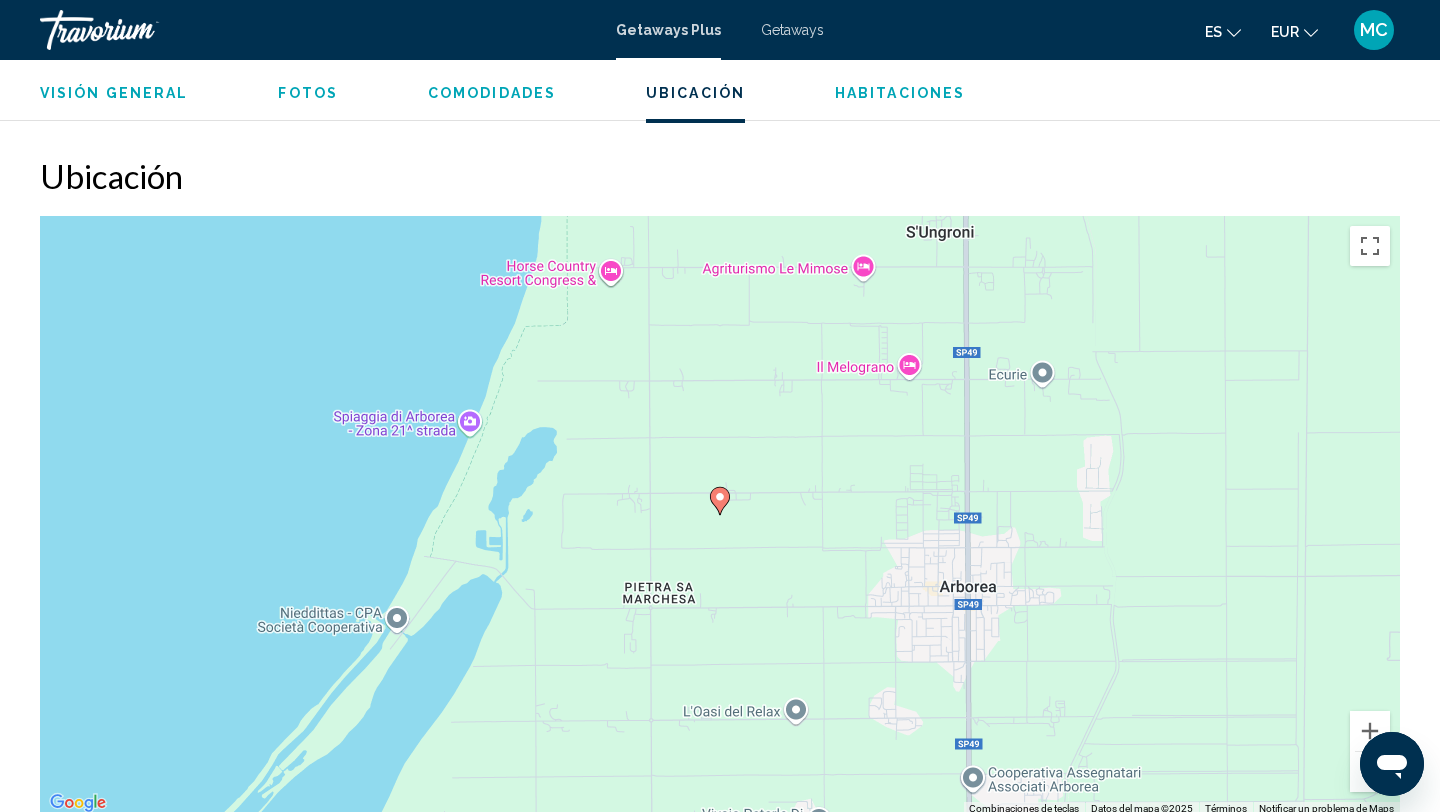 click at bounding box center (1370, 772) 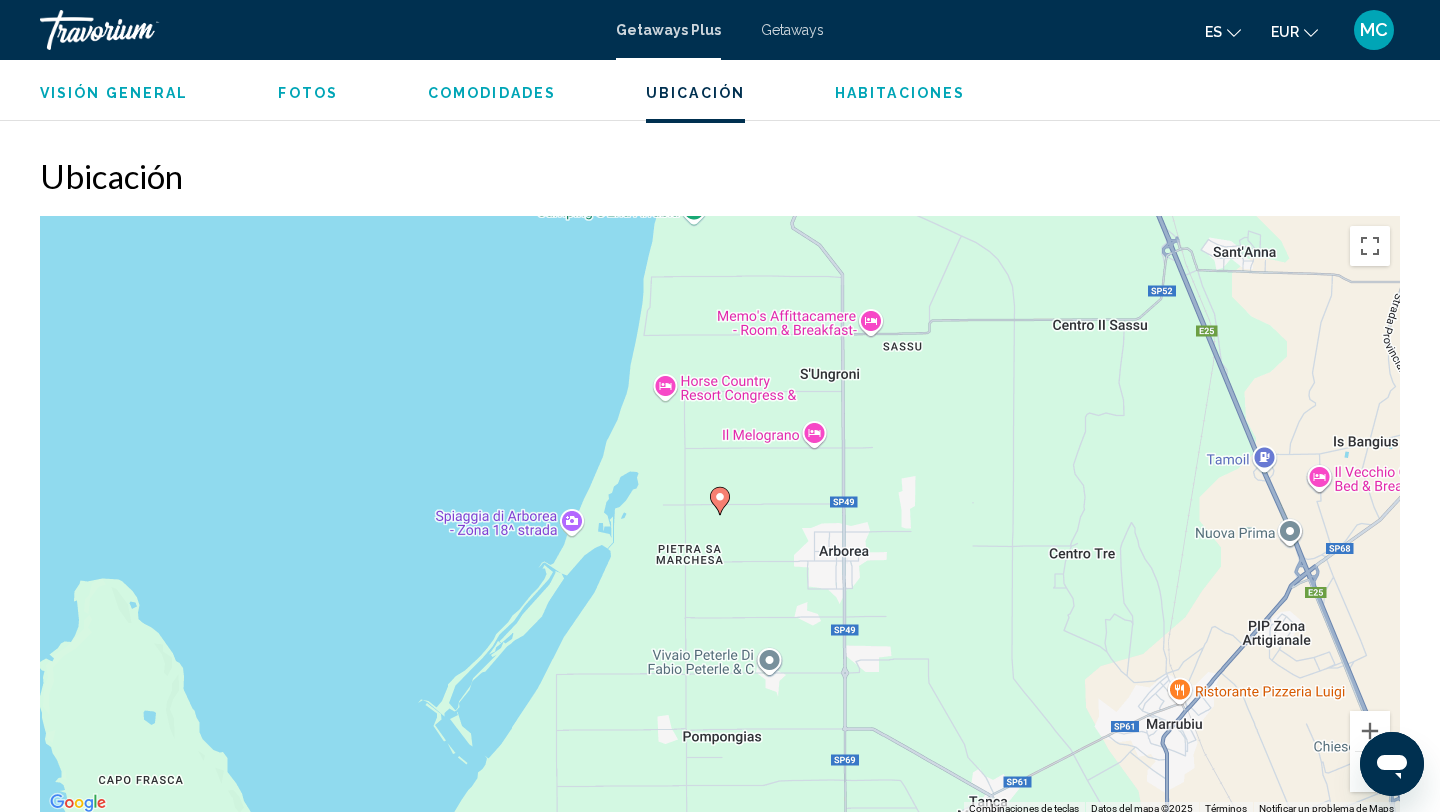 click at bounding box center [1370, 772] 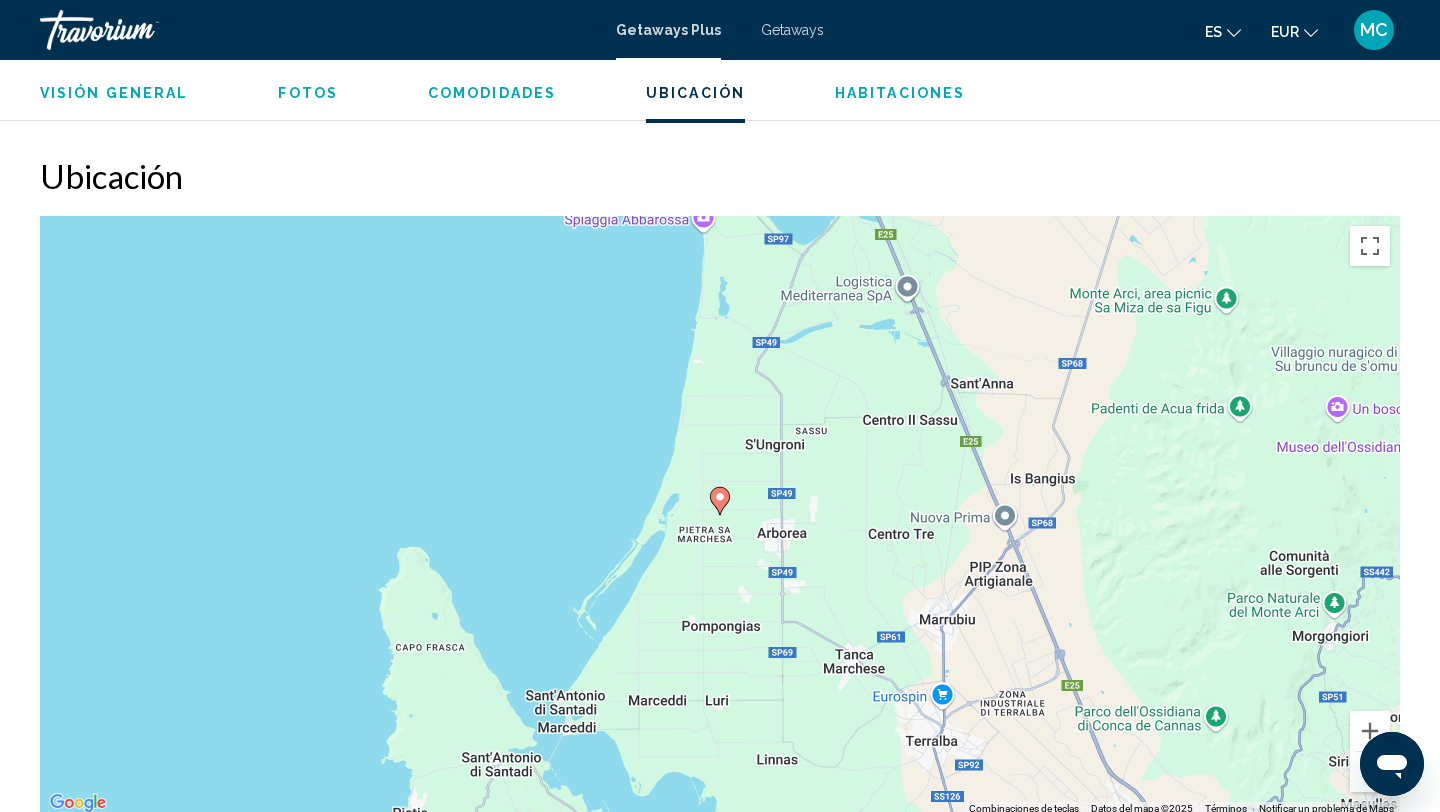 click at bounding box center [1370, 772] 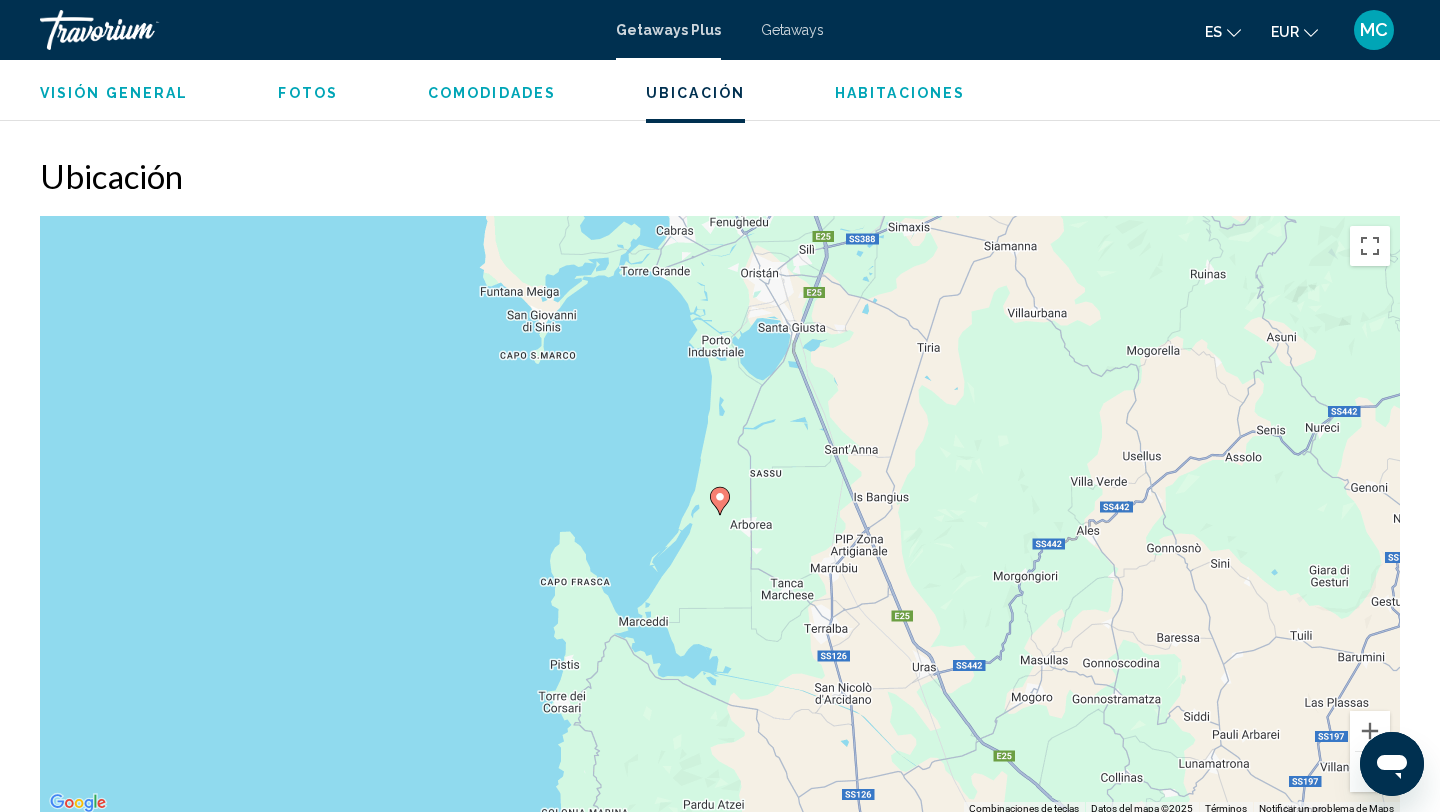 click at bounding box center (1370, 772) 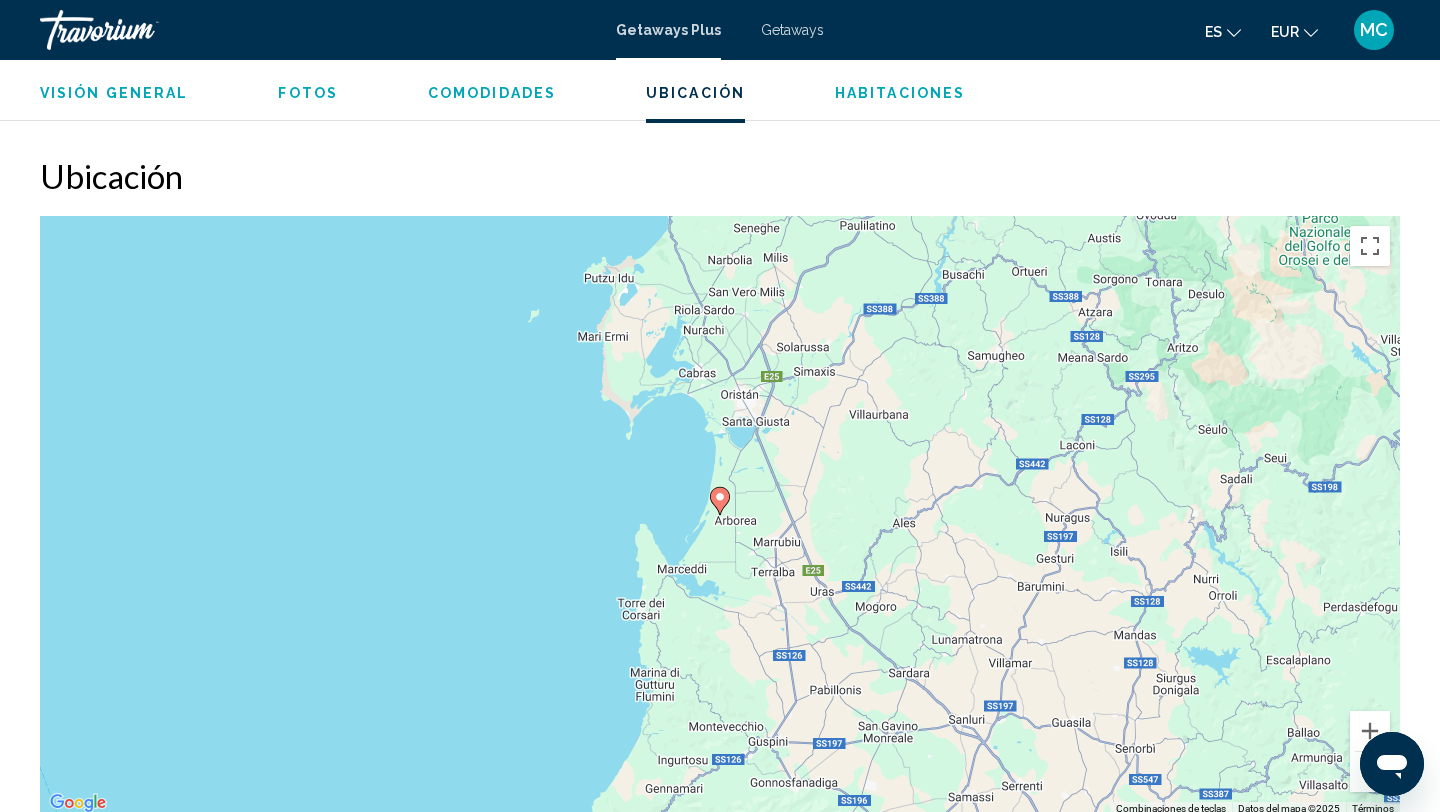 click at bounding box center (1370, 772) 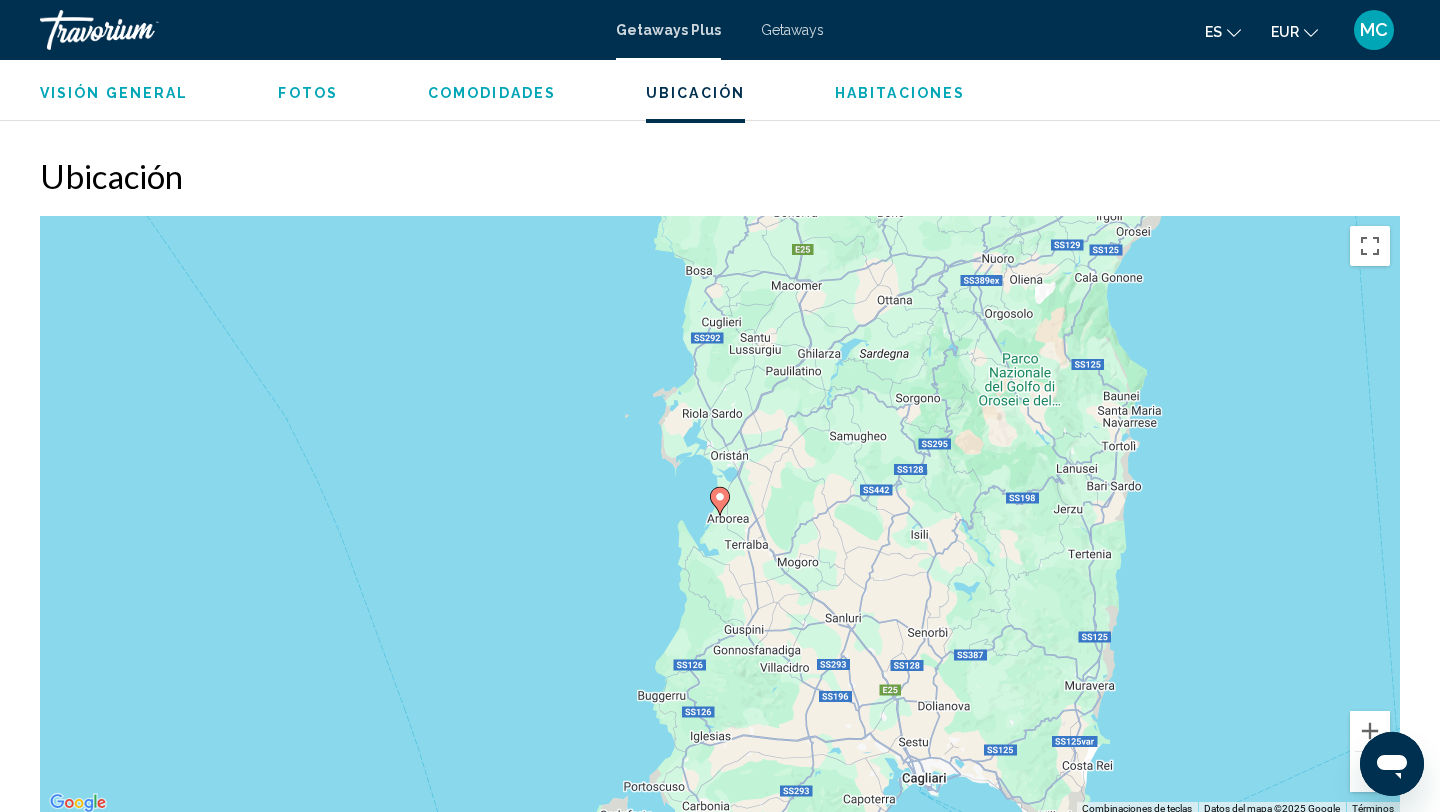 click at bounding box center [1370, 772] 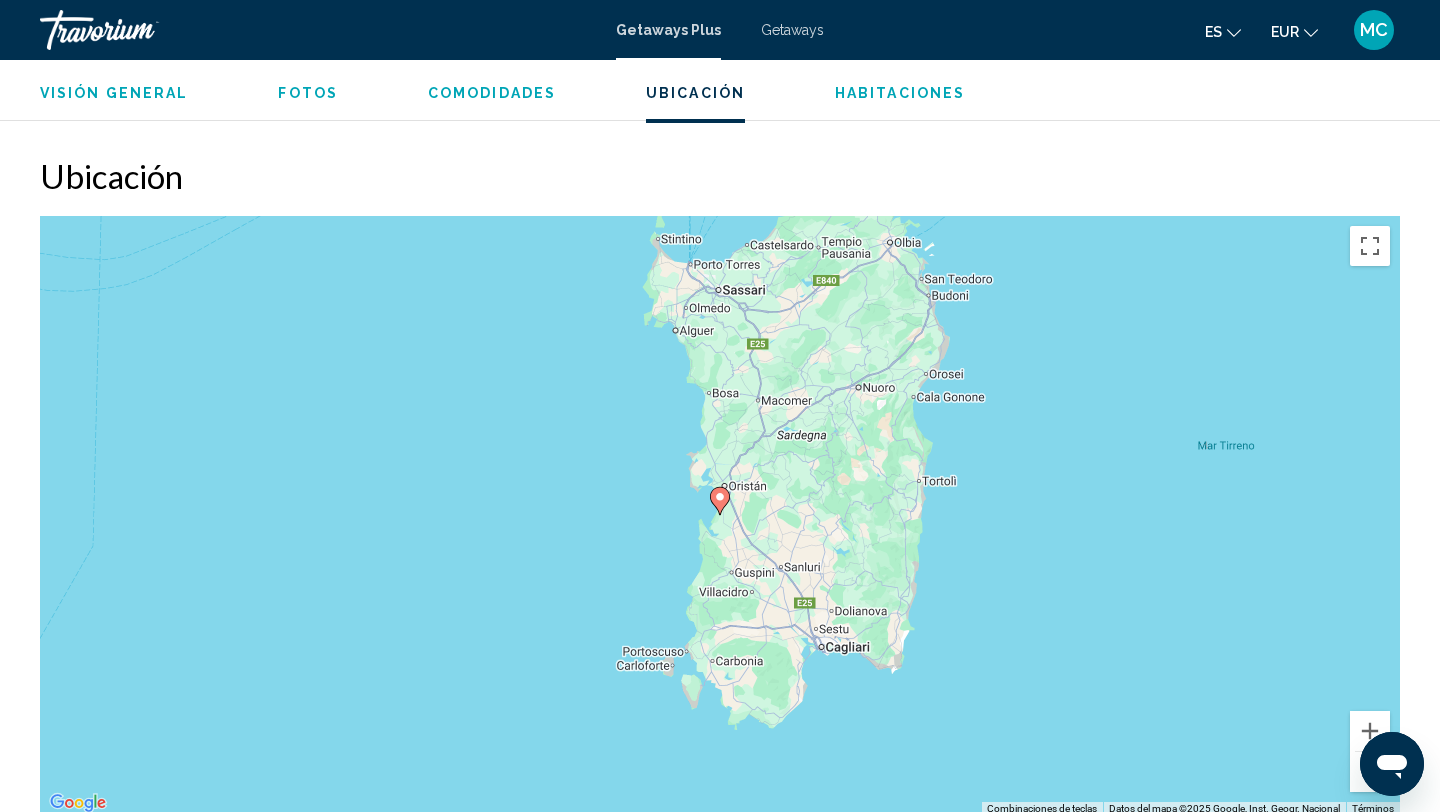 click at bounding box center [1370, 772] 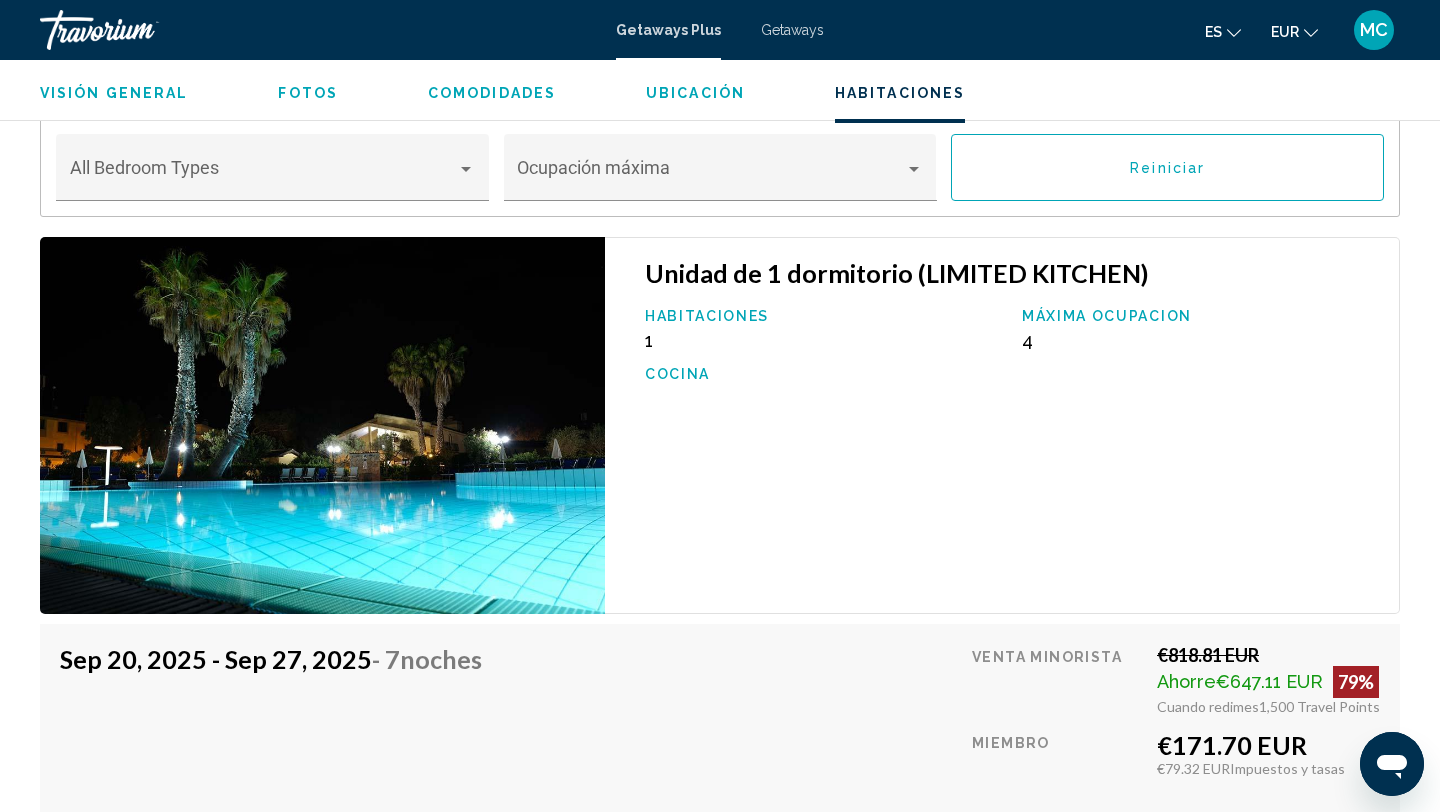 scroll, scrollTop: 3262, scrollLeft: 0, axis: vertical 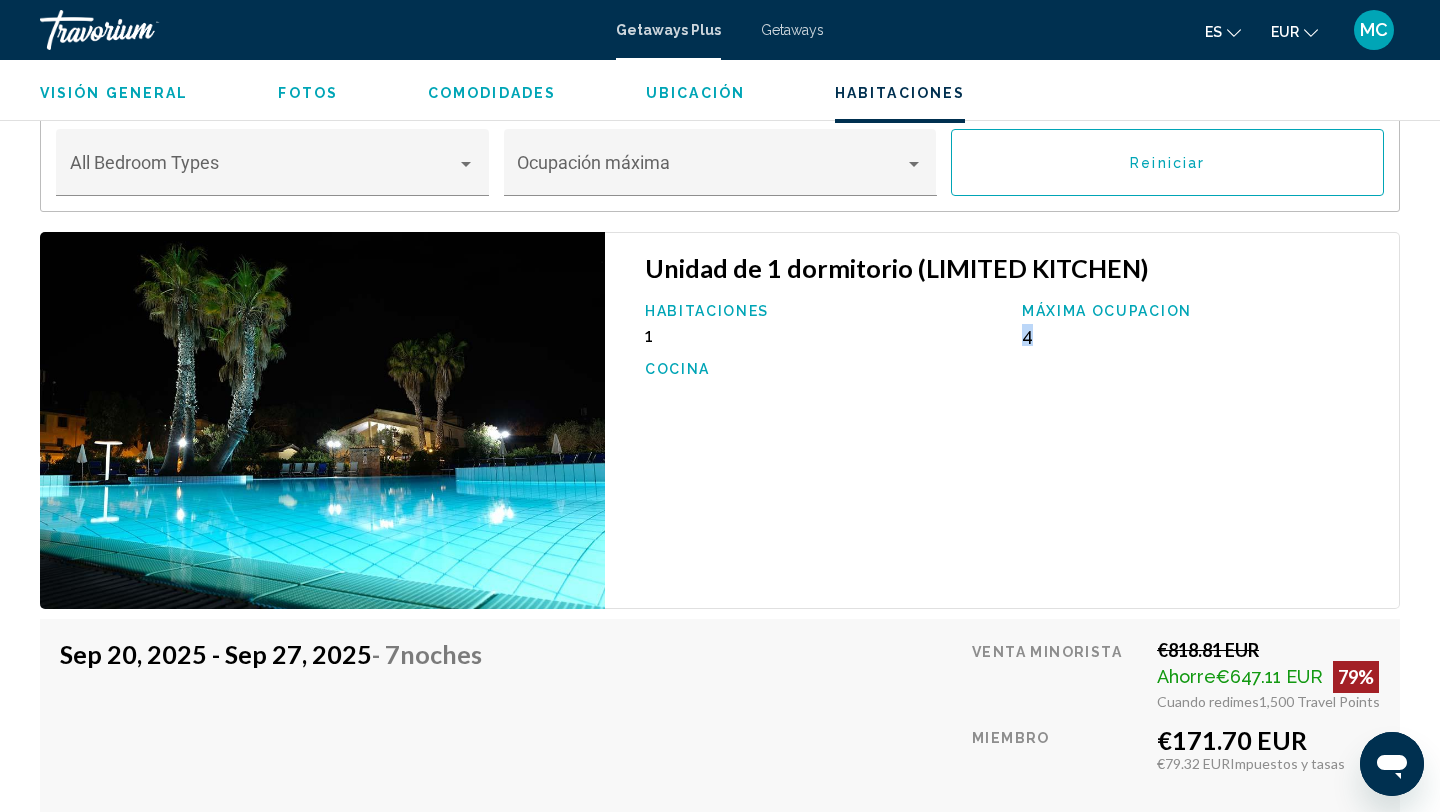 drag, startPoint x: 1022, startPoint y: 321, endPoint x: 1043, endPoint y: 321, distance: 21 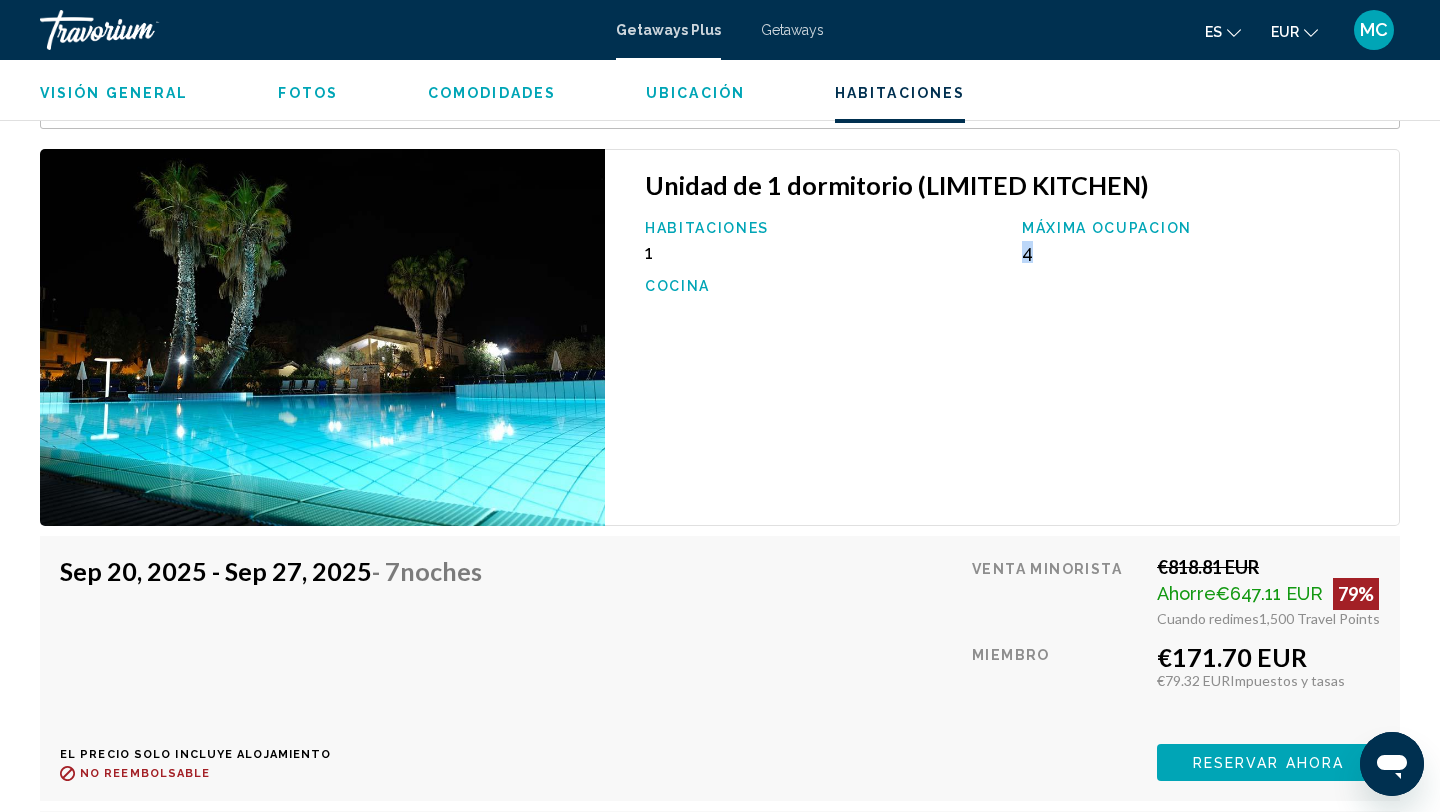 scroll, scrollTop: 3361, scrollLeft: 0, axis: vertical 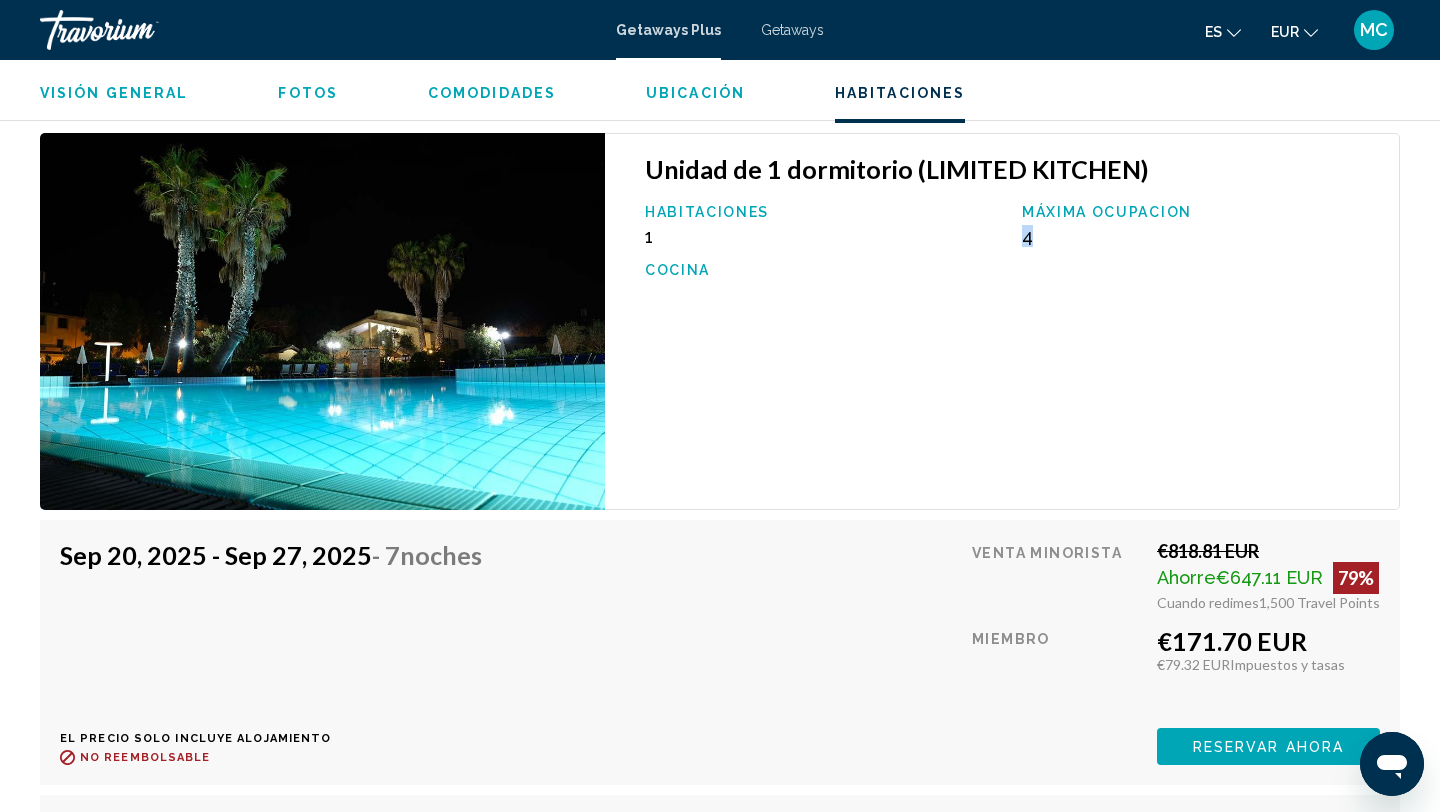 click on "4" at bounding box center [1027, 236] 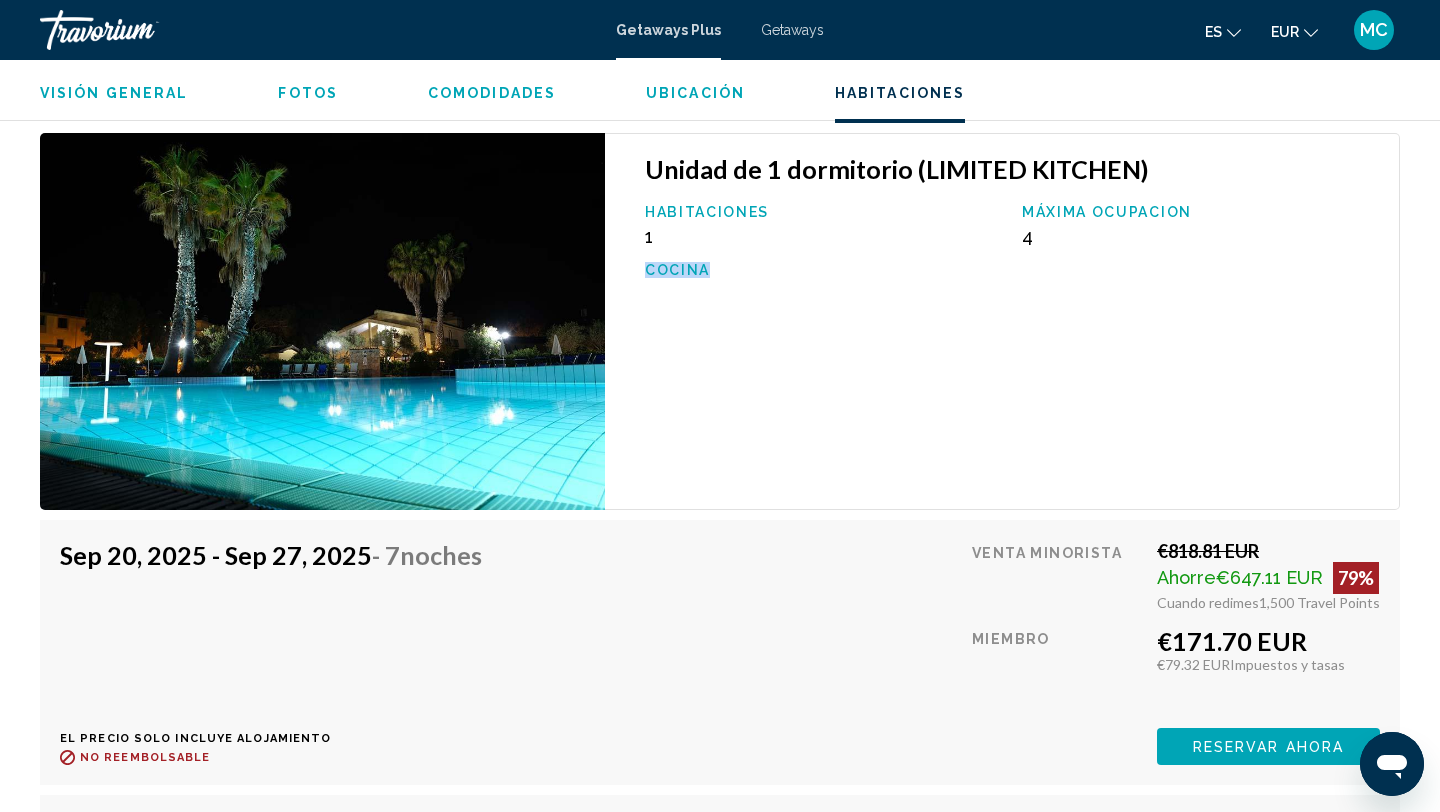 drag, startPoint x: 644, startPoint y: 235, endPoint x: 741, endPoint y: 261, distance: 100.4241 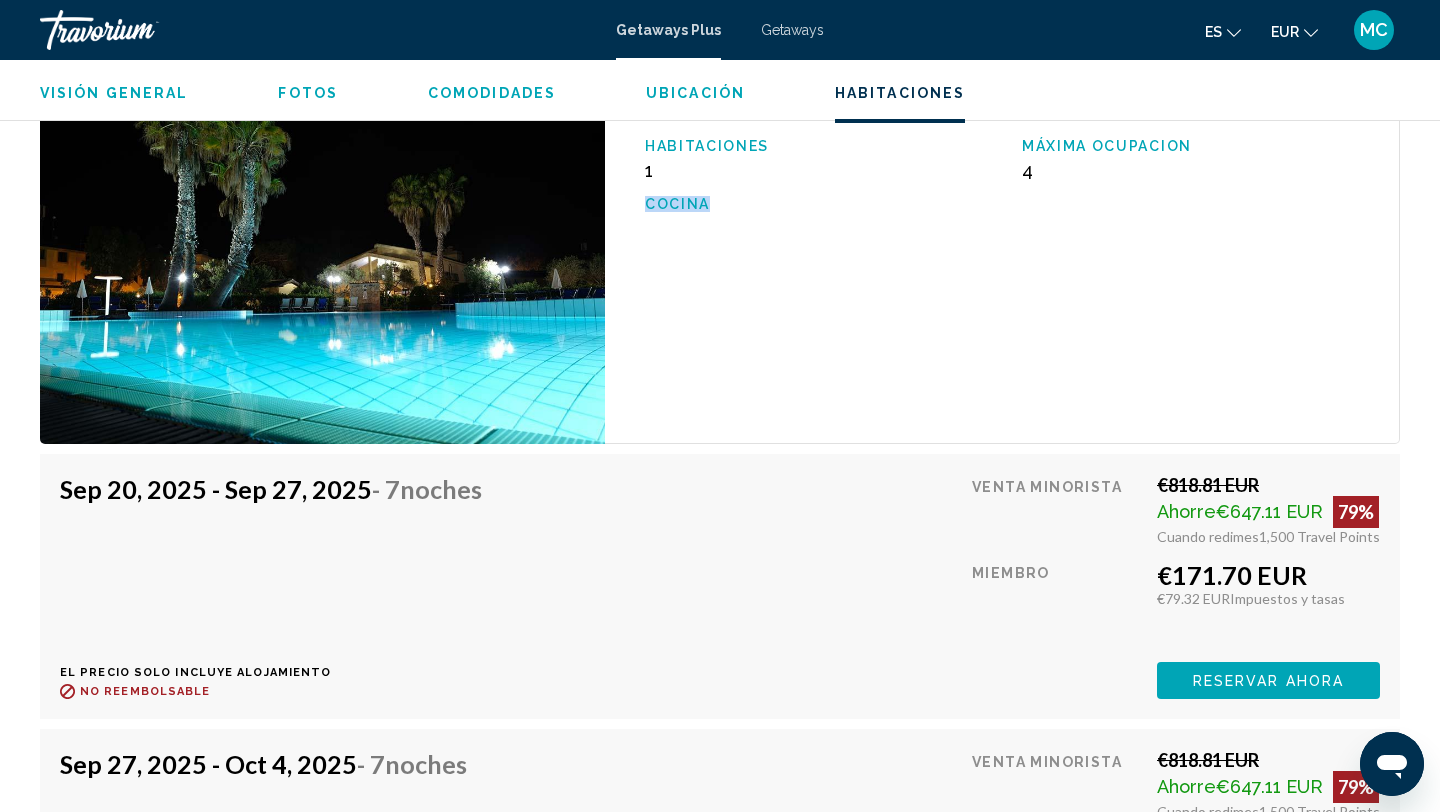 scroll, scrollTop: 3435, scrollLeft: 0, axis: vertical 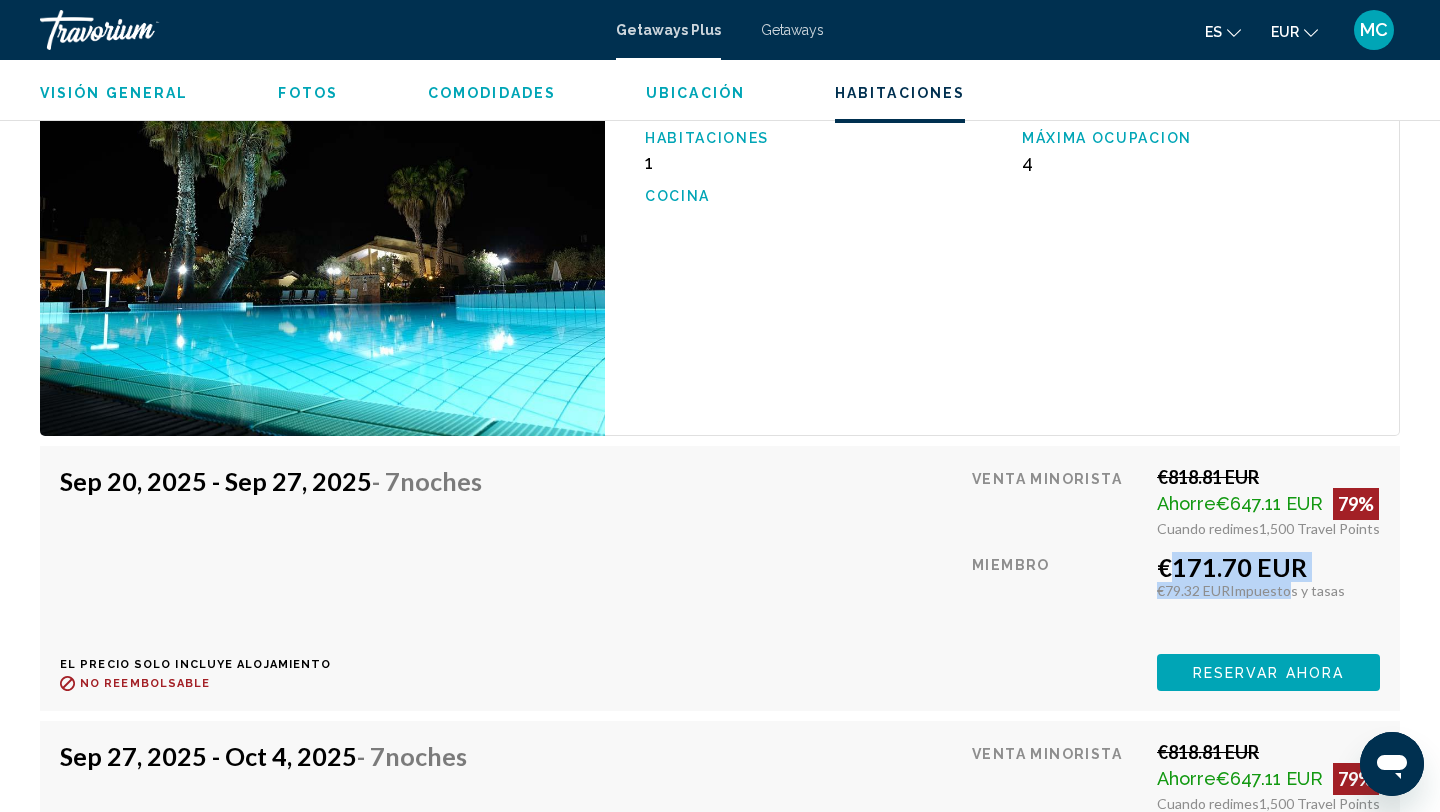 drag, startPoint x: 1152, startPoint y: 547, endPoint x: 1291, endPoint y: 575, distance: 141.7921 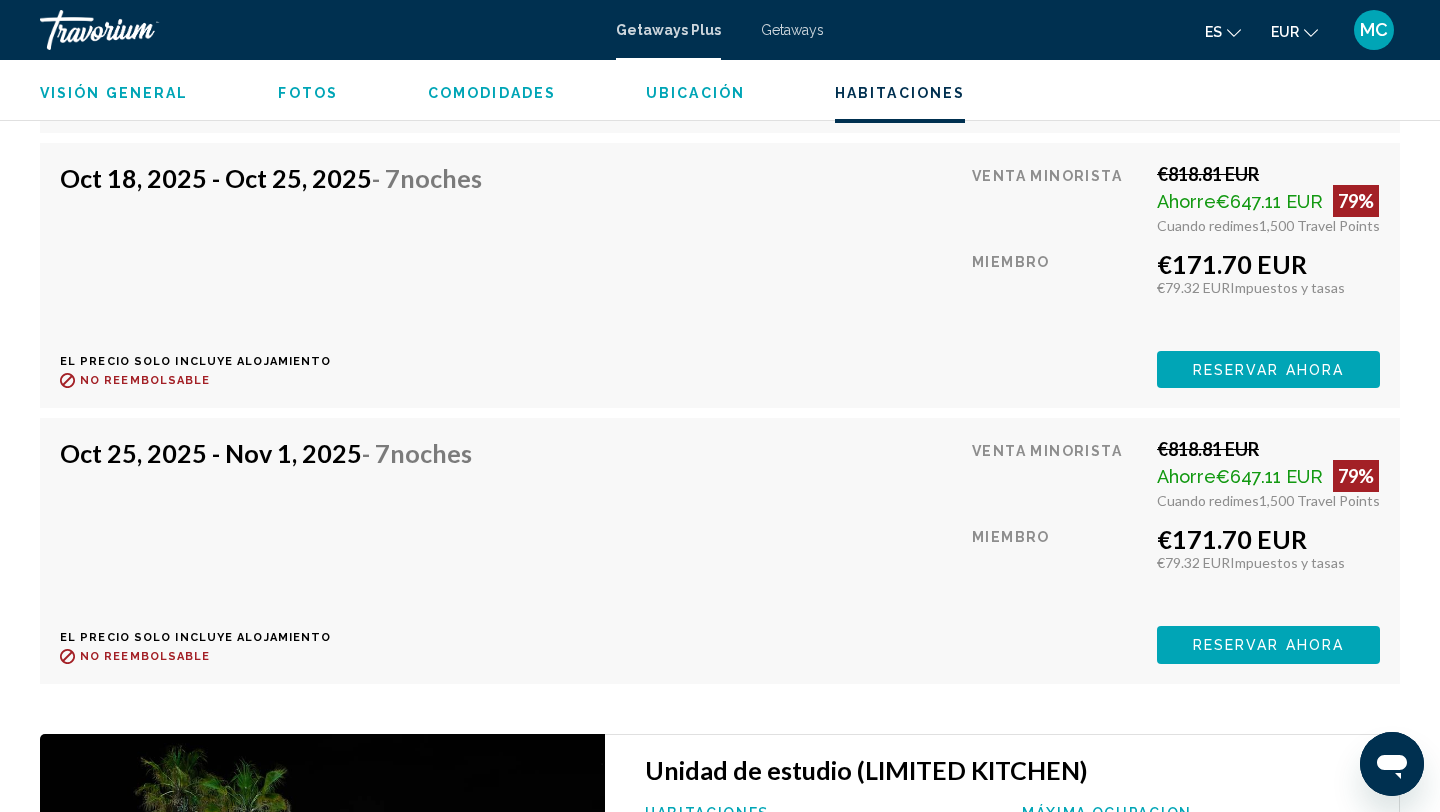 scroll, scrollTop: 4822, scrollLeft: 0, axis: vertical 